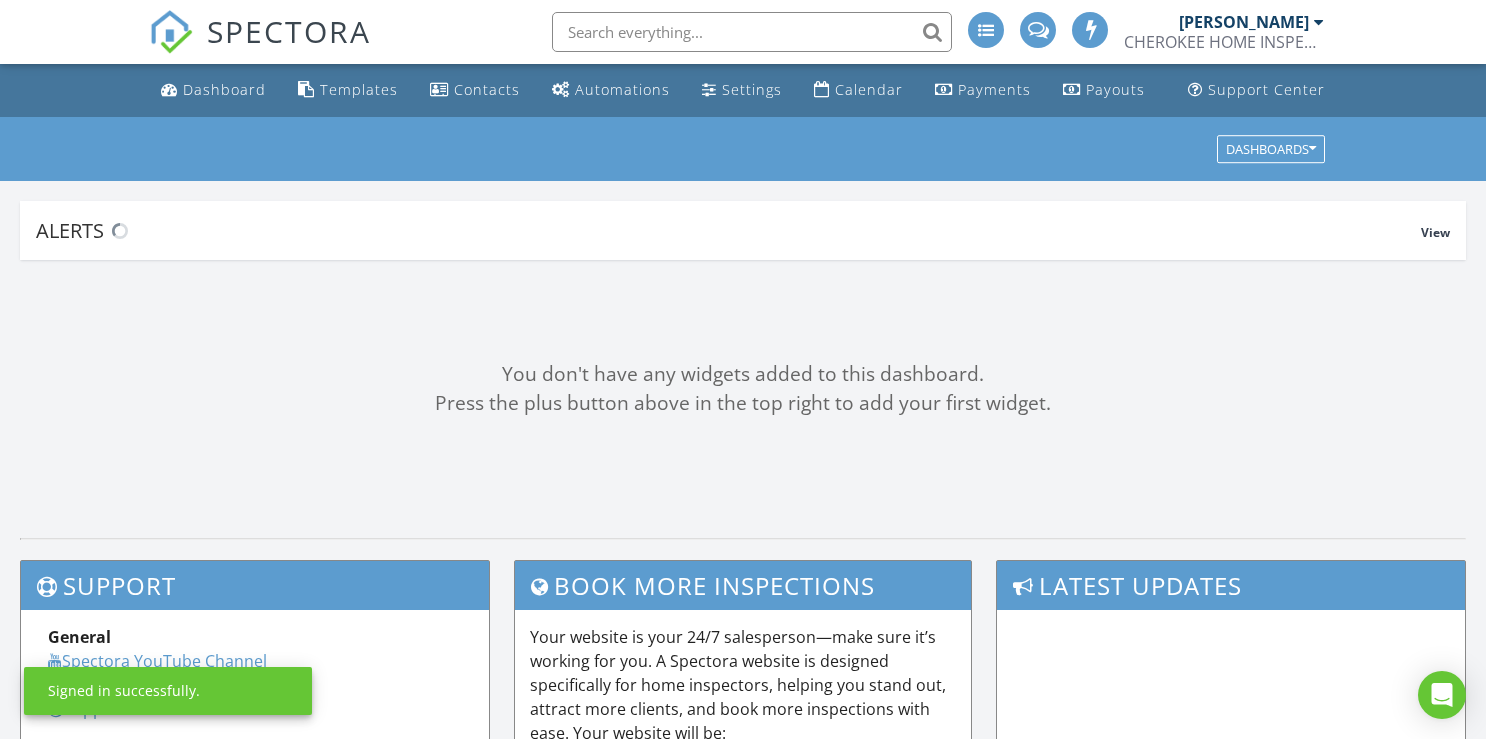 scroll, scrollTop: 0, scrollLeft: 0, axis: both 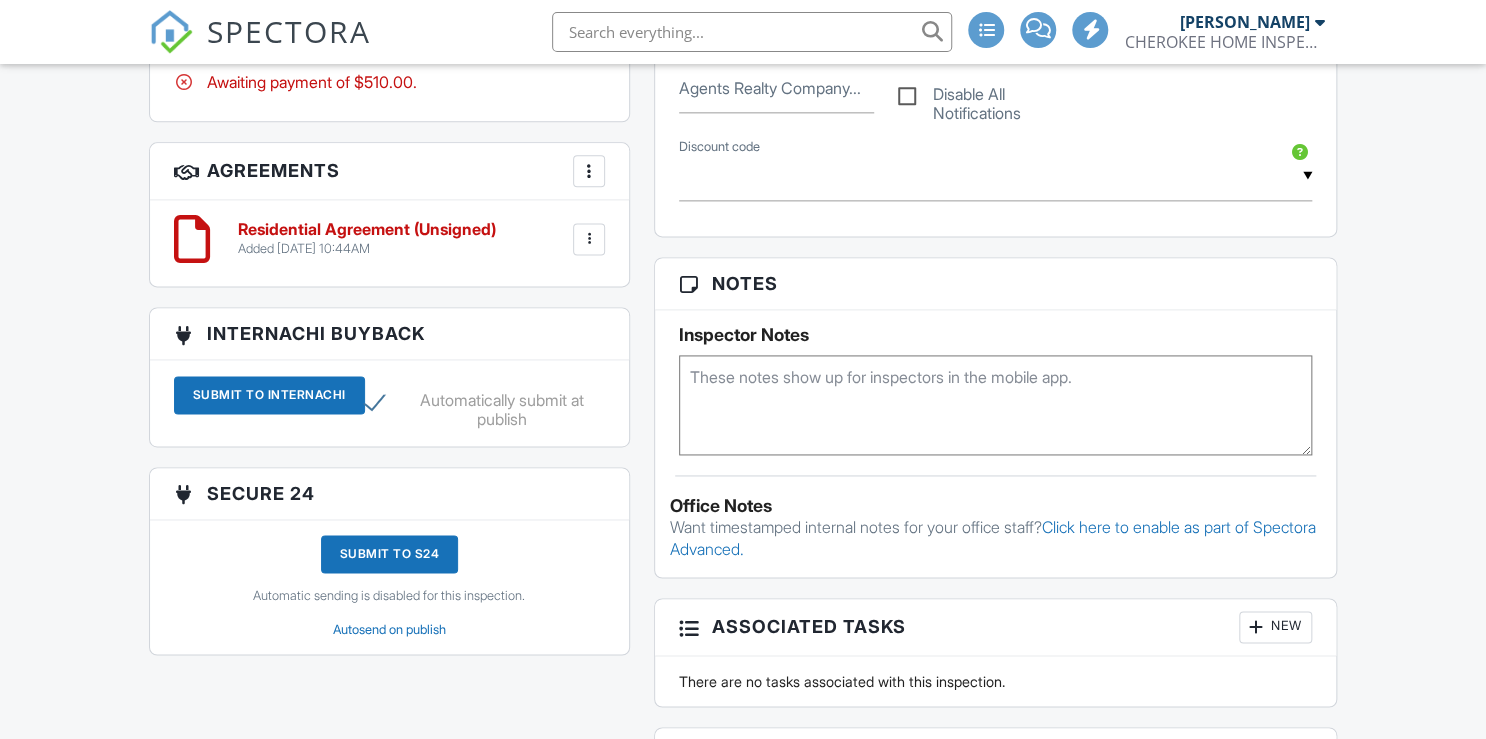 click at bounding box center (995, 405) 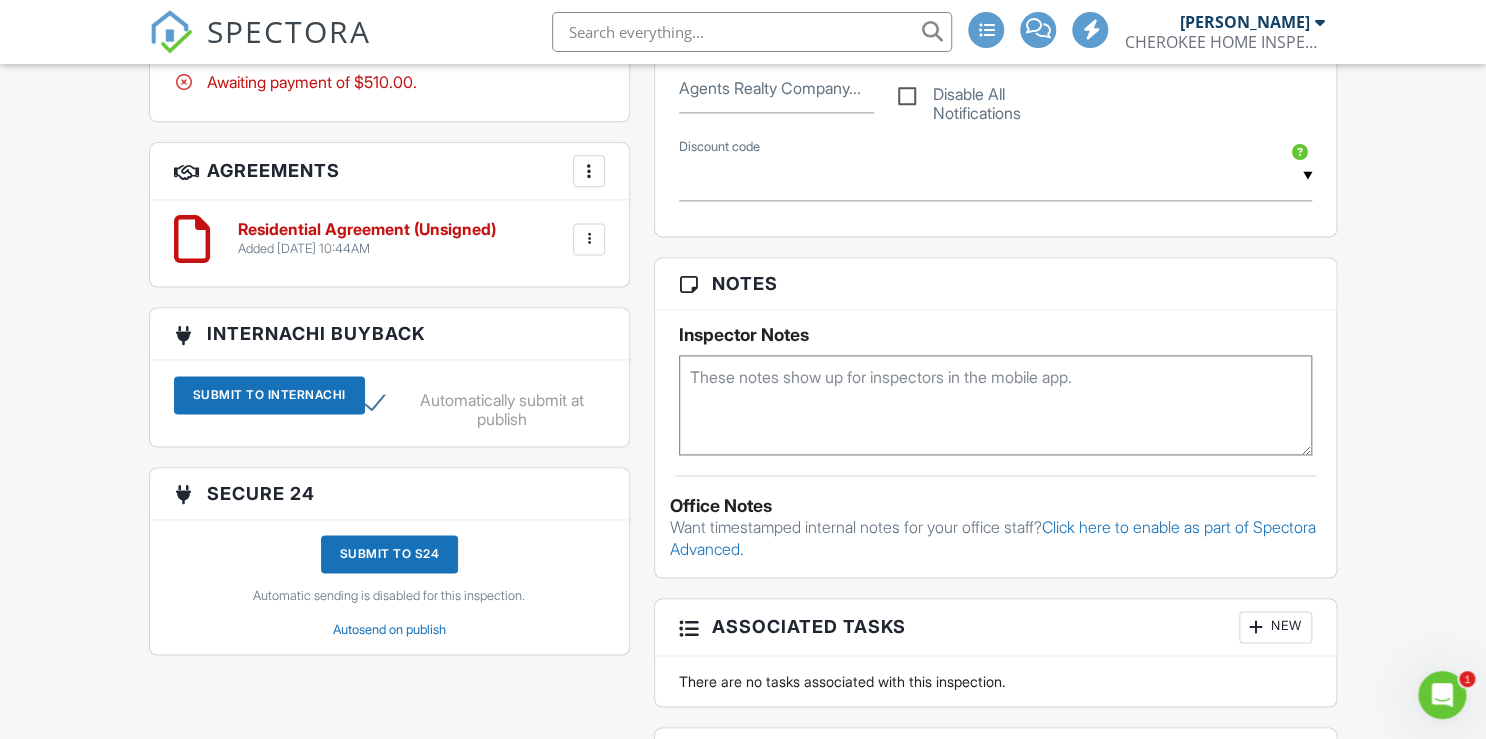 scroll, scrollTop: 0, scrollLeft: 0, axis: both 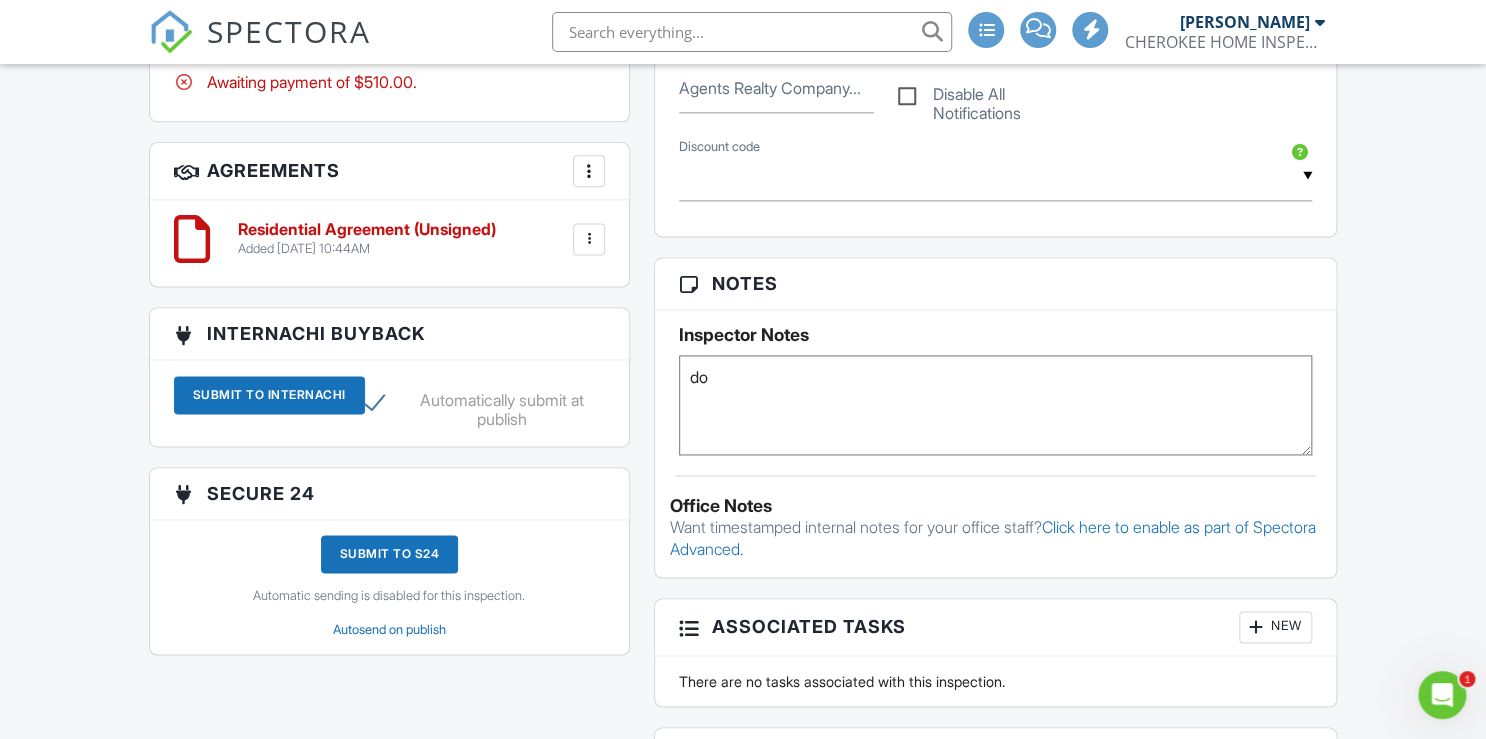 type on "d" 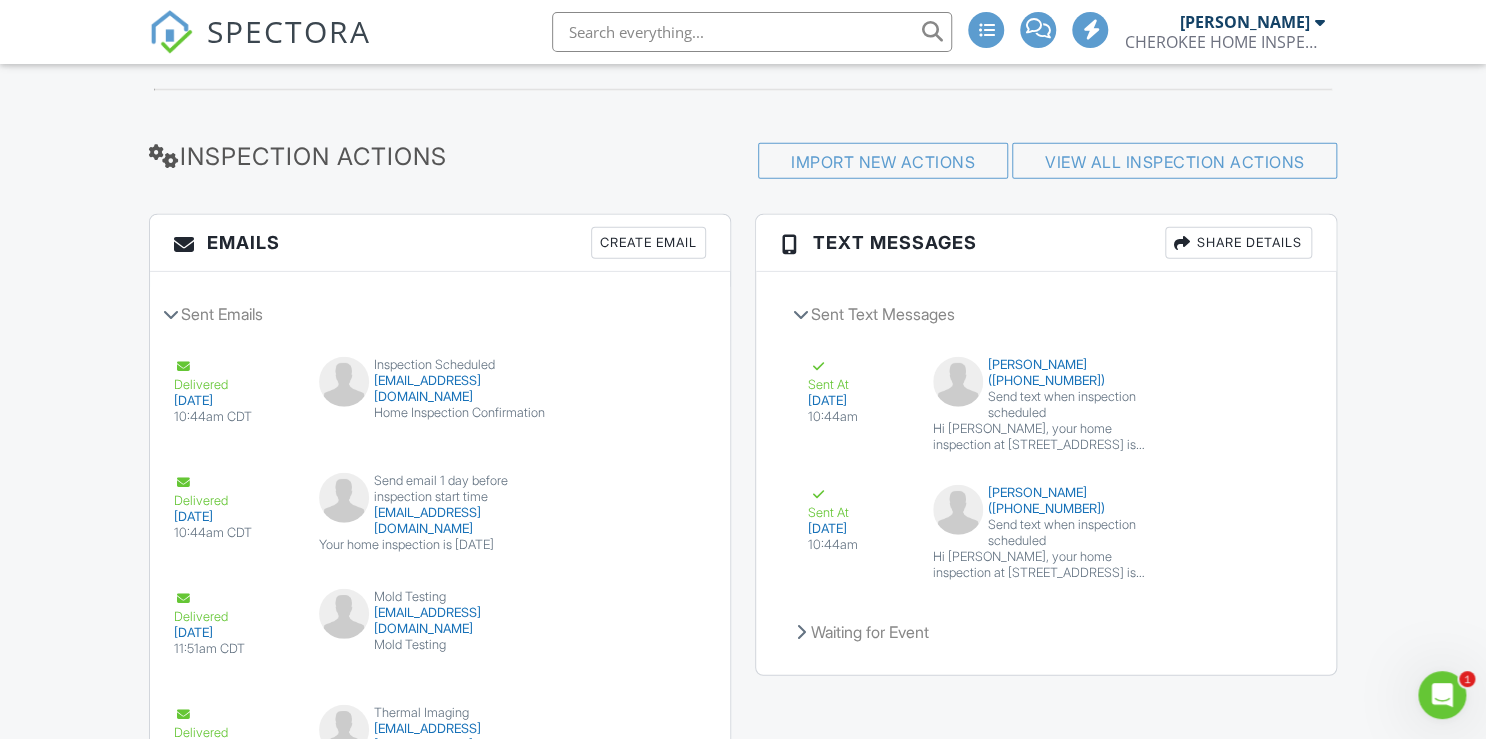scroll, scrollTop: 2315, scrollLeft: 0, axis: vertical 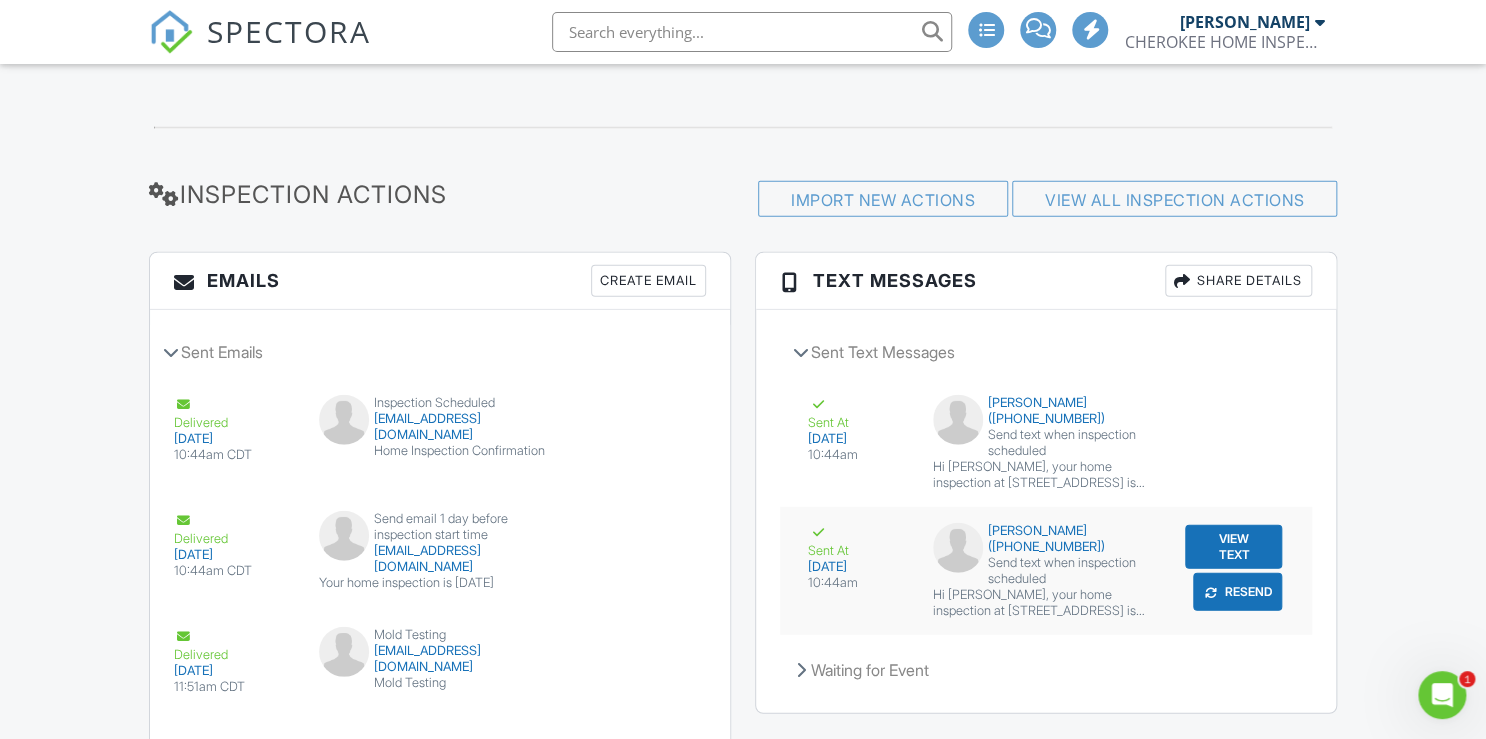type on "DOOR CODE 1900" 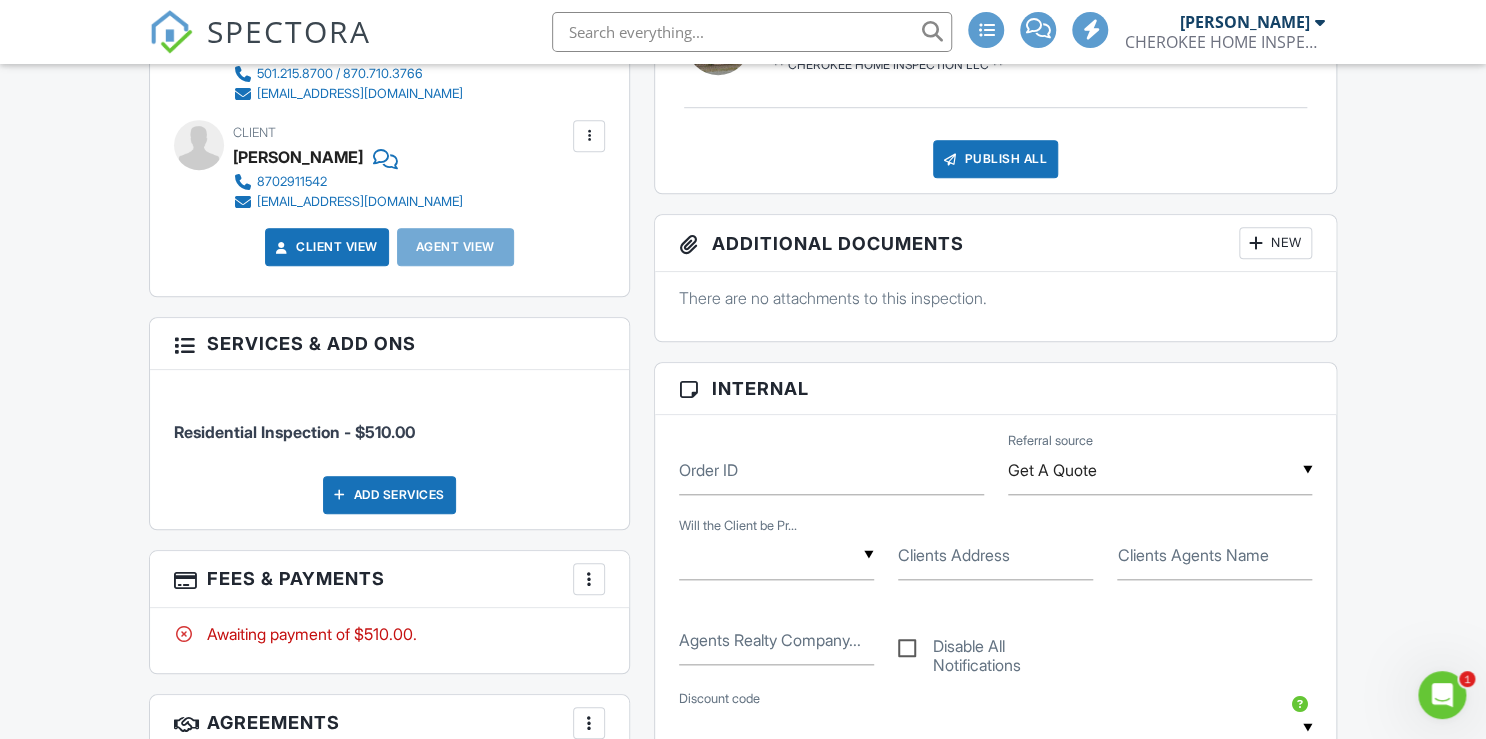 scroll, scrollTop: 395, scrollLeft: 0, axis: vertical 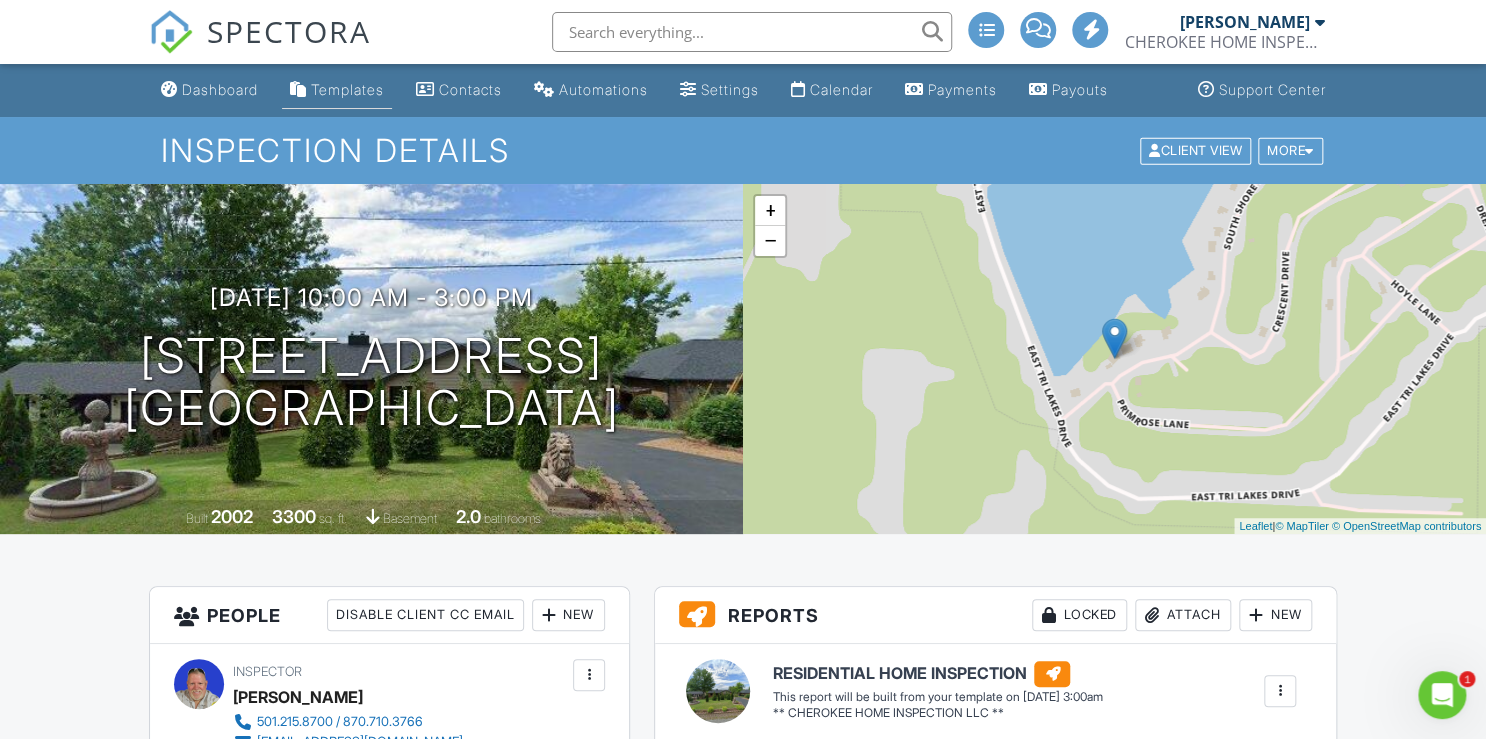 click on "Templates" at bounding box center [347, 89] 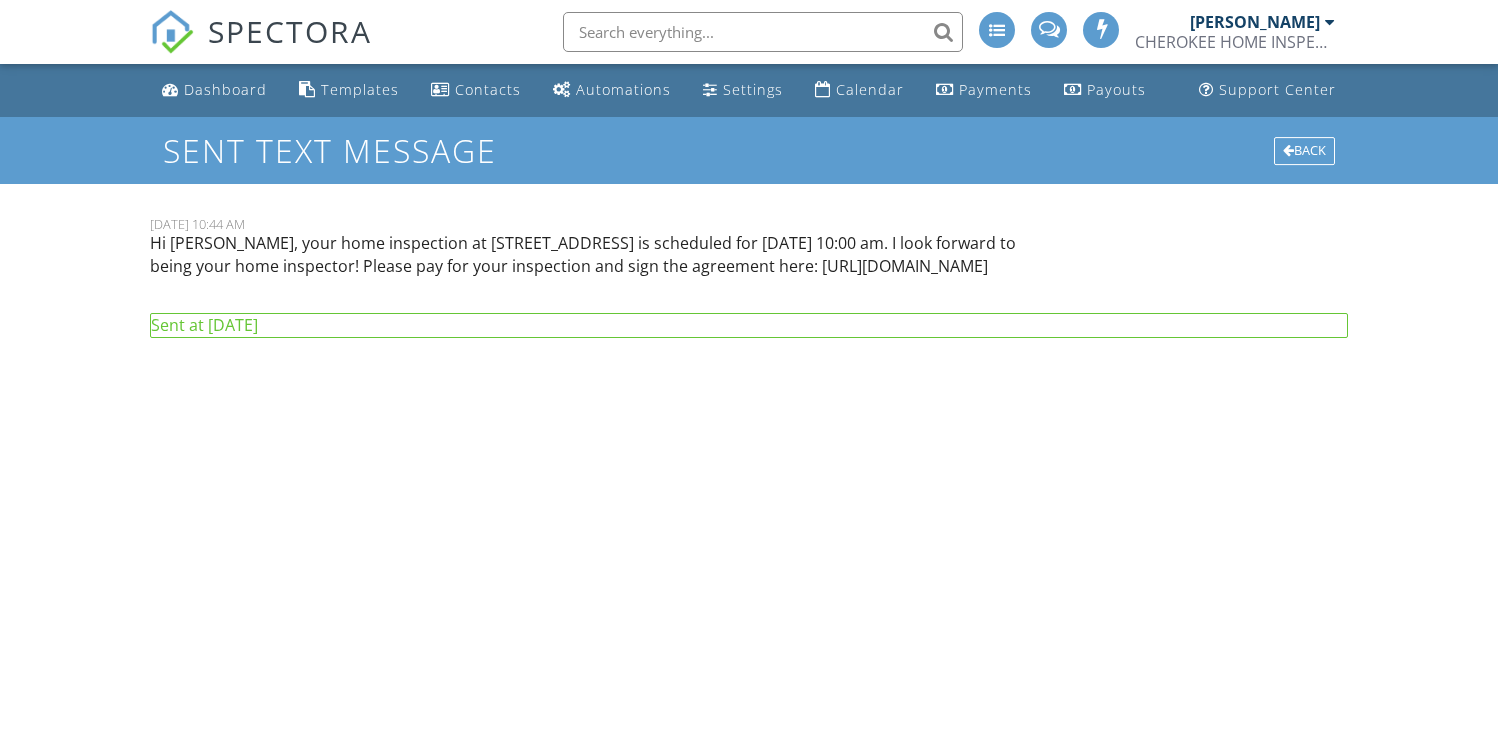 scroll, scrollTop: 0, scrollLeft: 0, axis: both 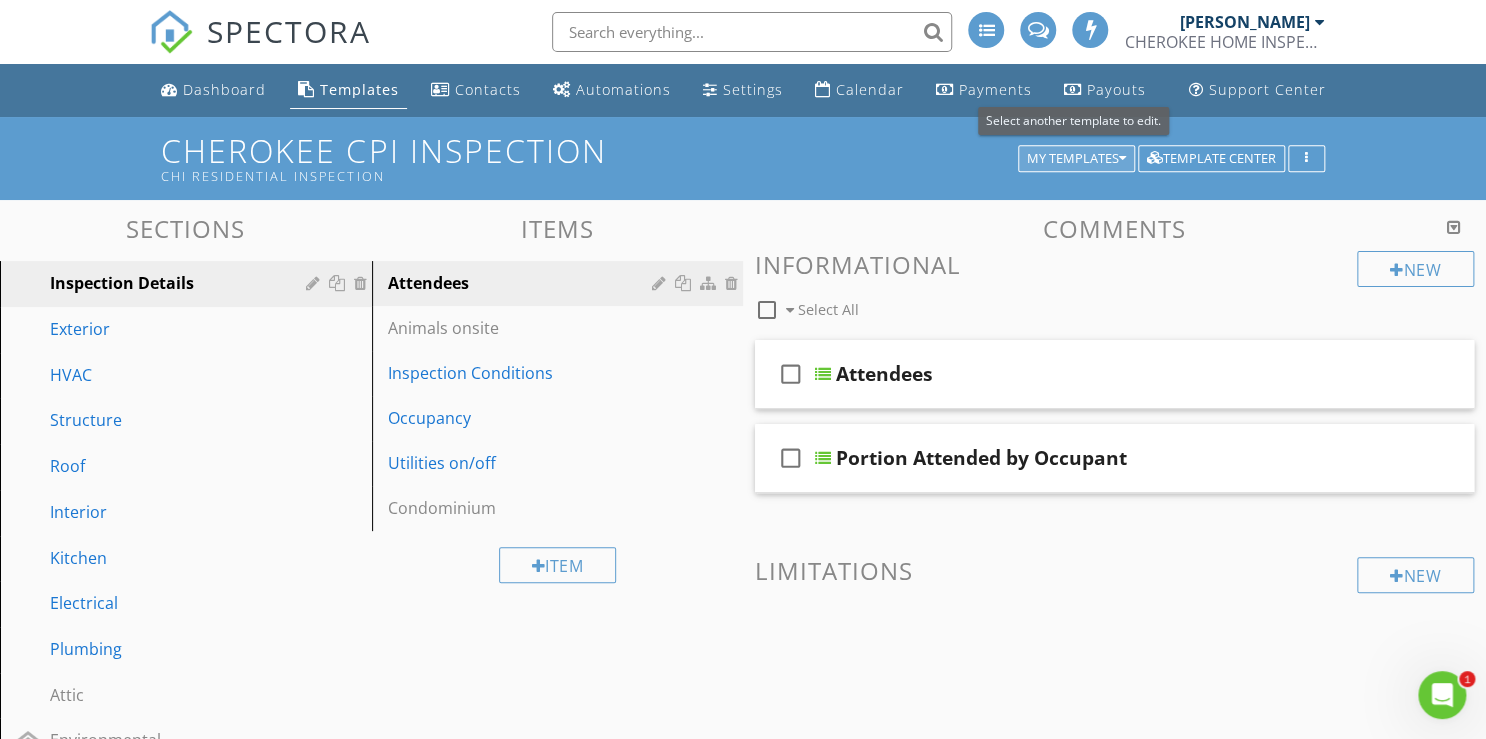 click at bounding box center [1122, 159] 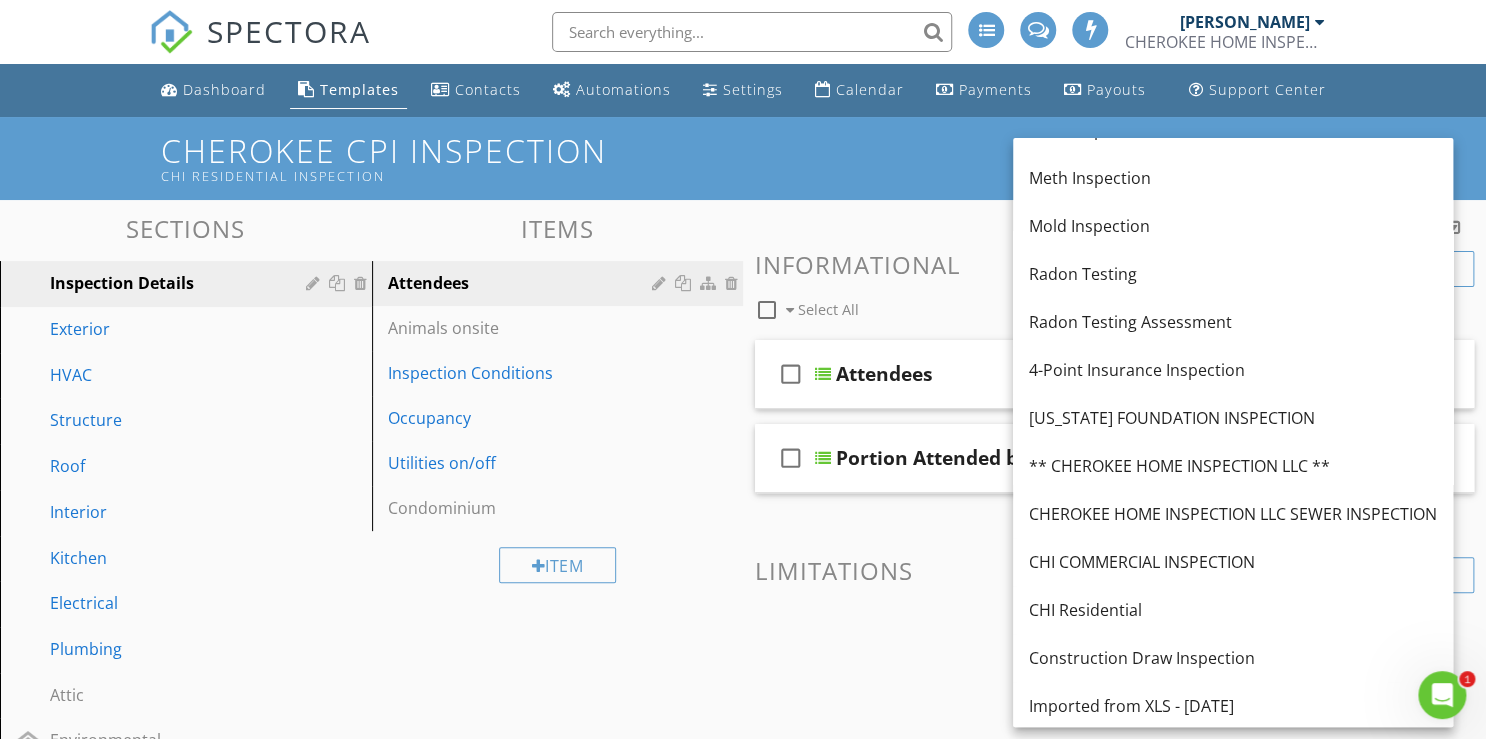 scroll, scrollTop: 418, scrollLeft: 0, axis: vertical 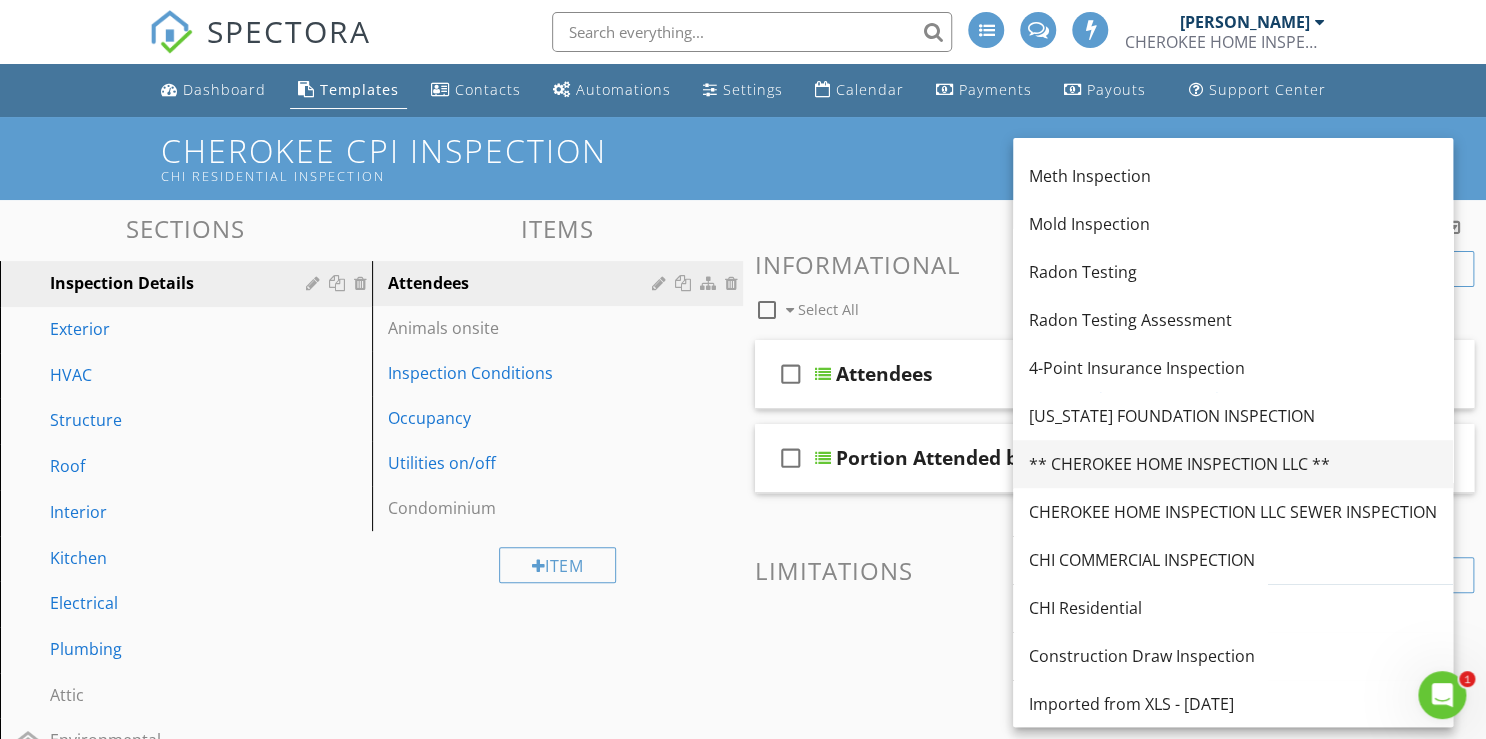 click on "** CHEROKEE HOME INSPECTION LLC **" at bounding box center [1233, 464] 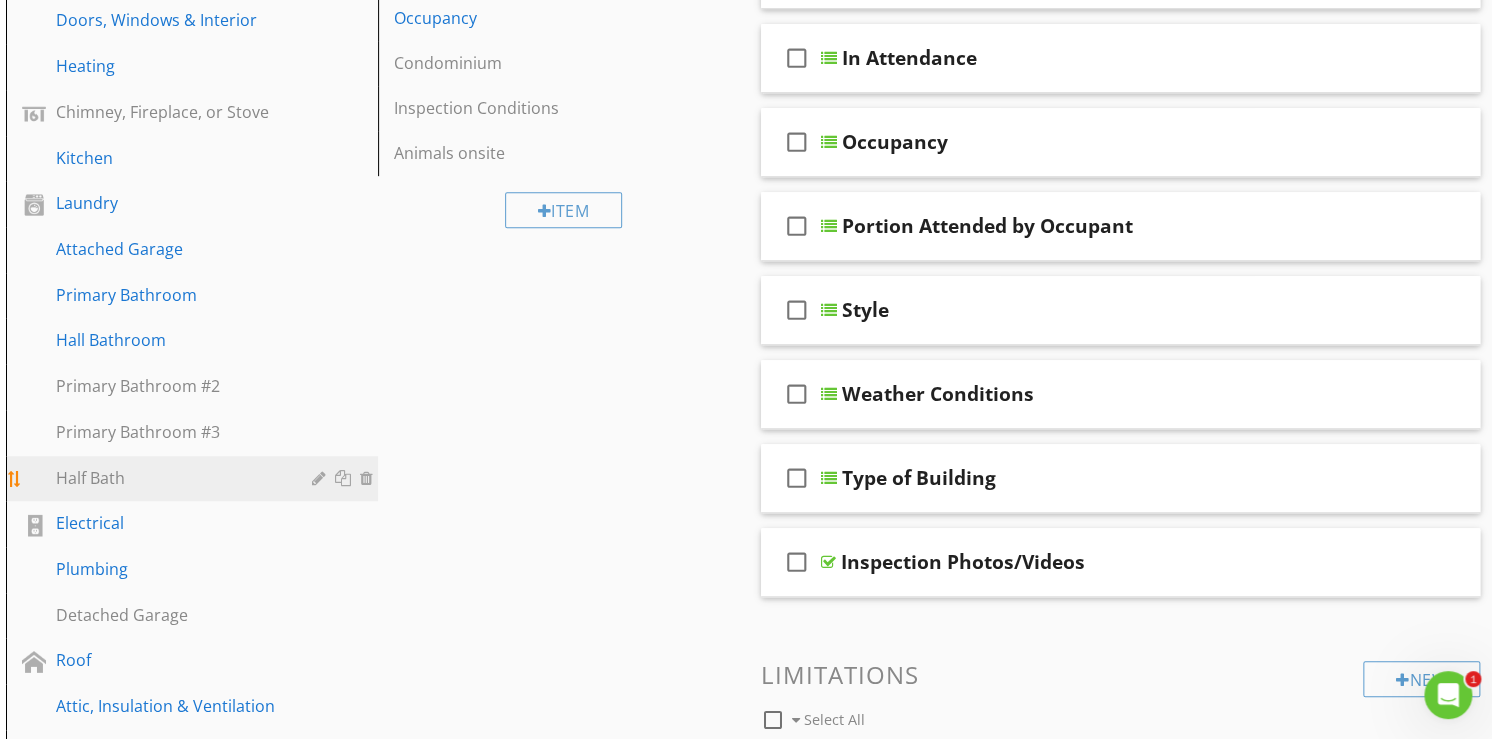 scroll, scrollTop: 480, scrollLeft: 0, axis: vertical 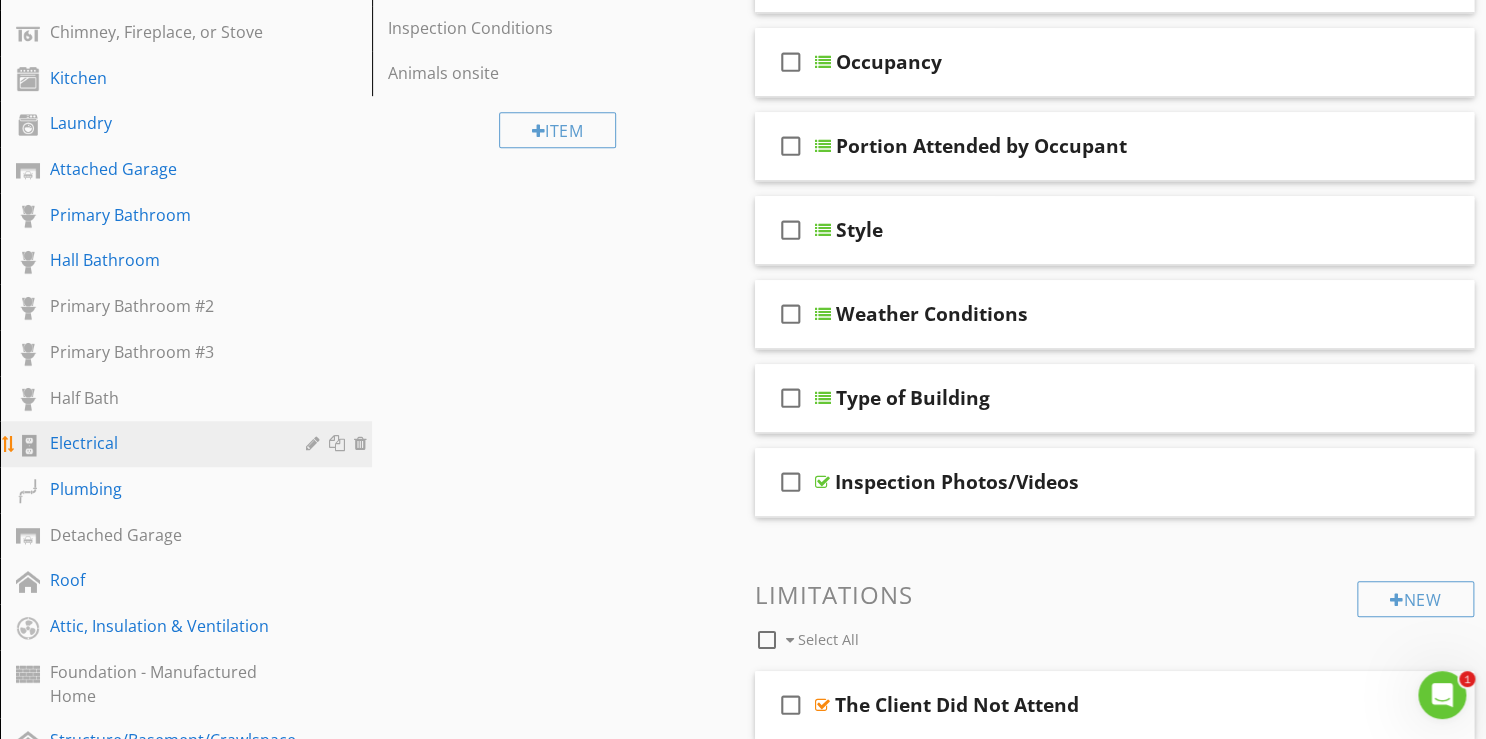 click on "Electrical" at bounding box center [163, 443] 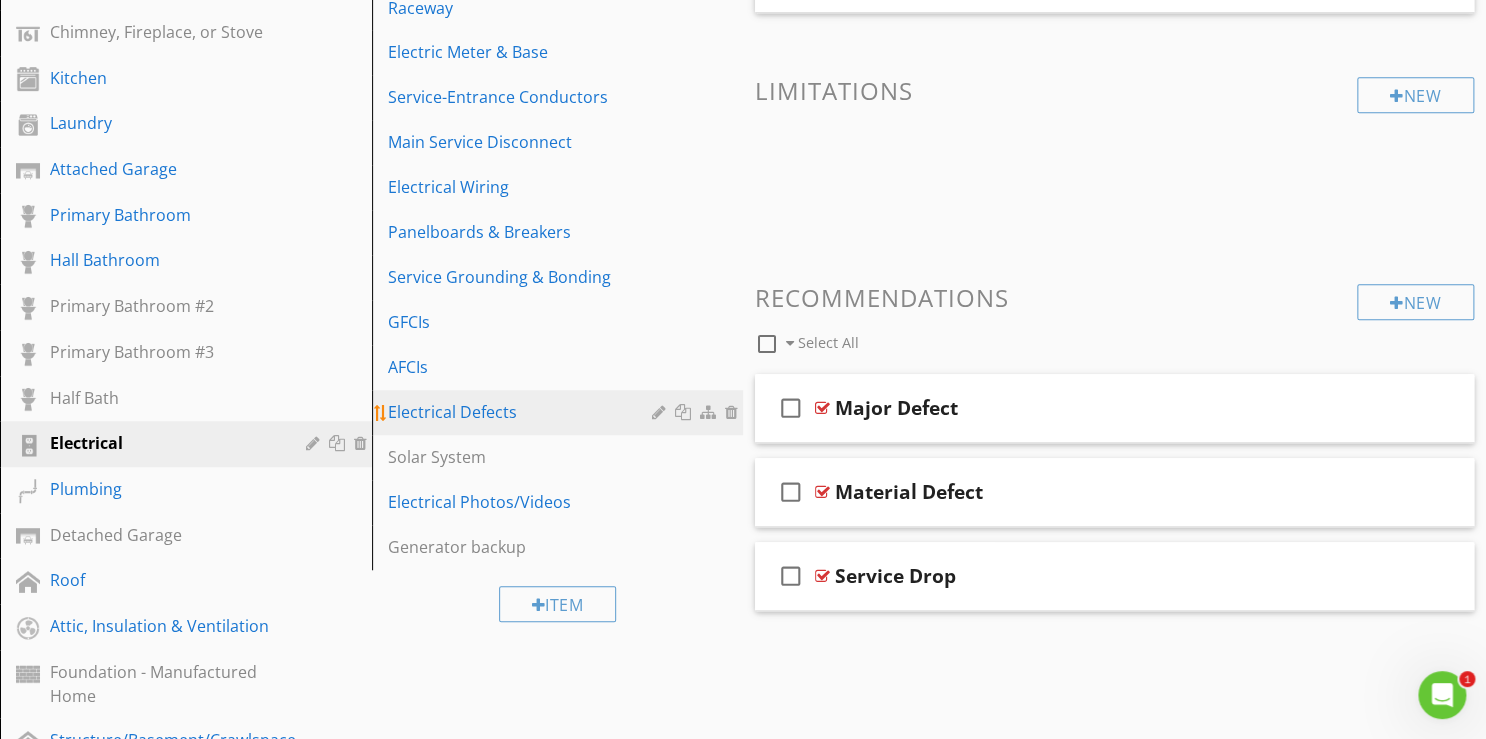 click on "Electrical Defects" at bounding box center (523, 412) 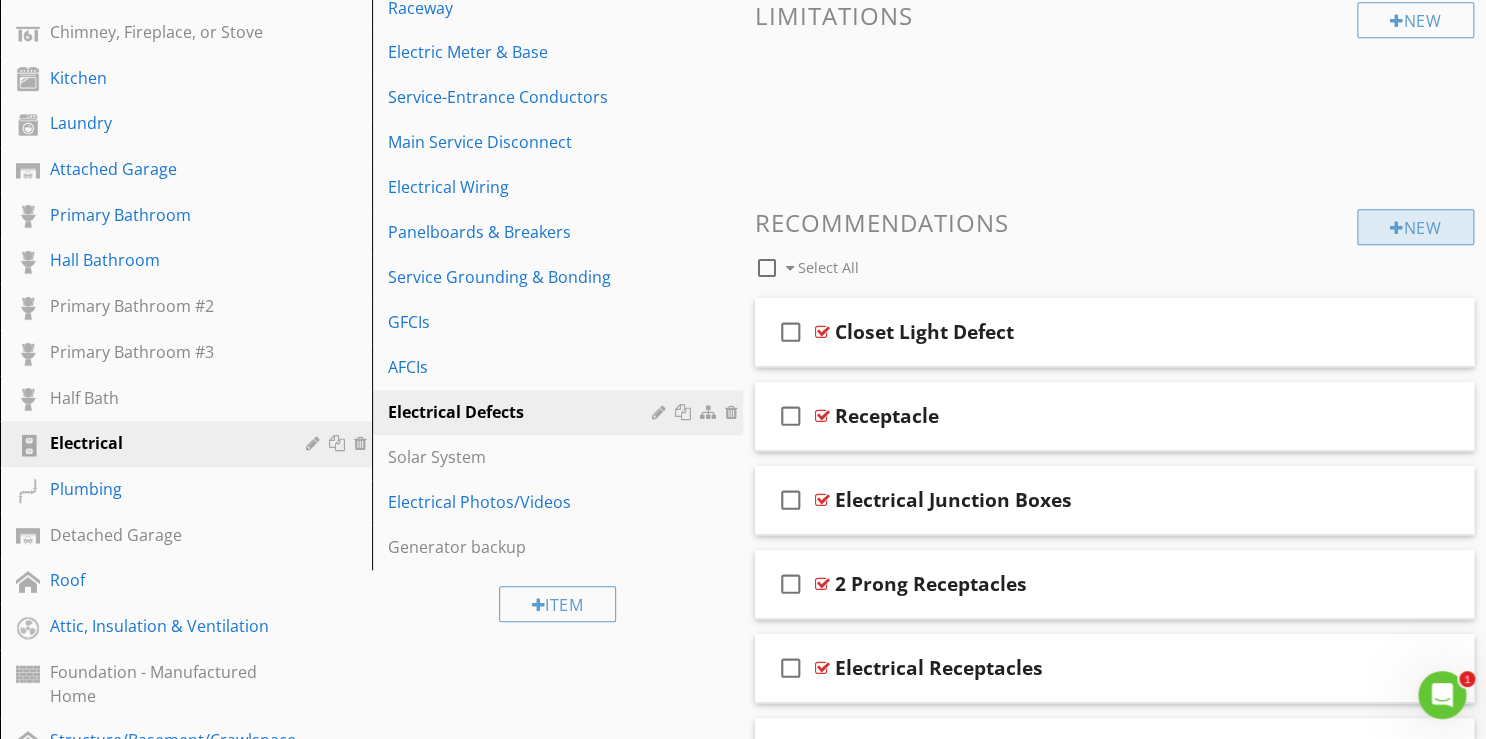 click on "New" at bounding box center [1415, 227] 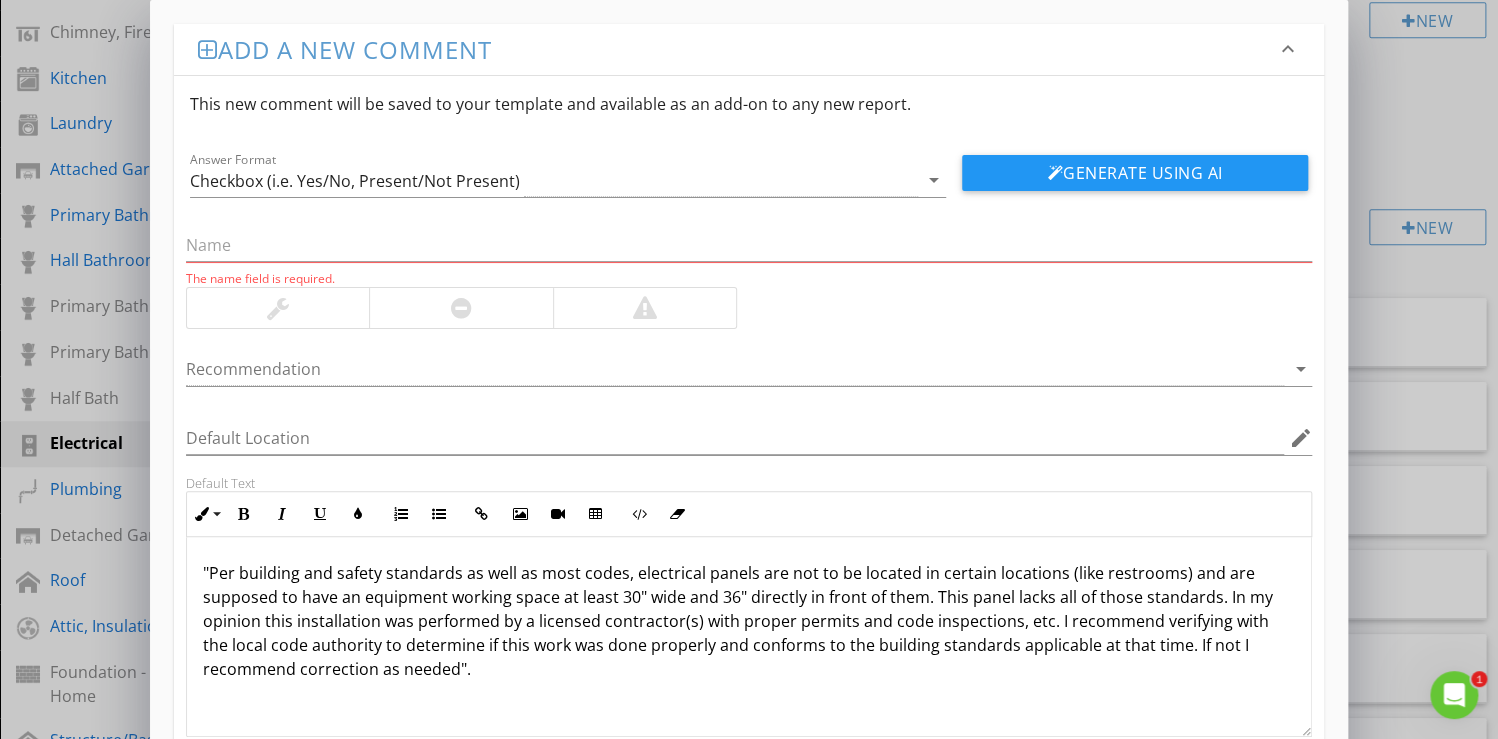 type 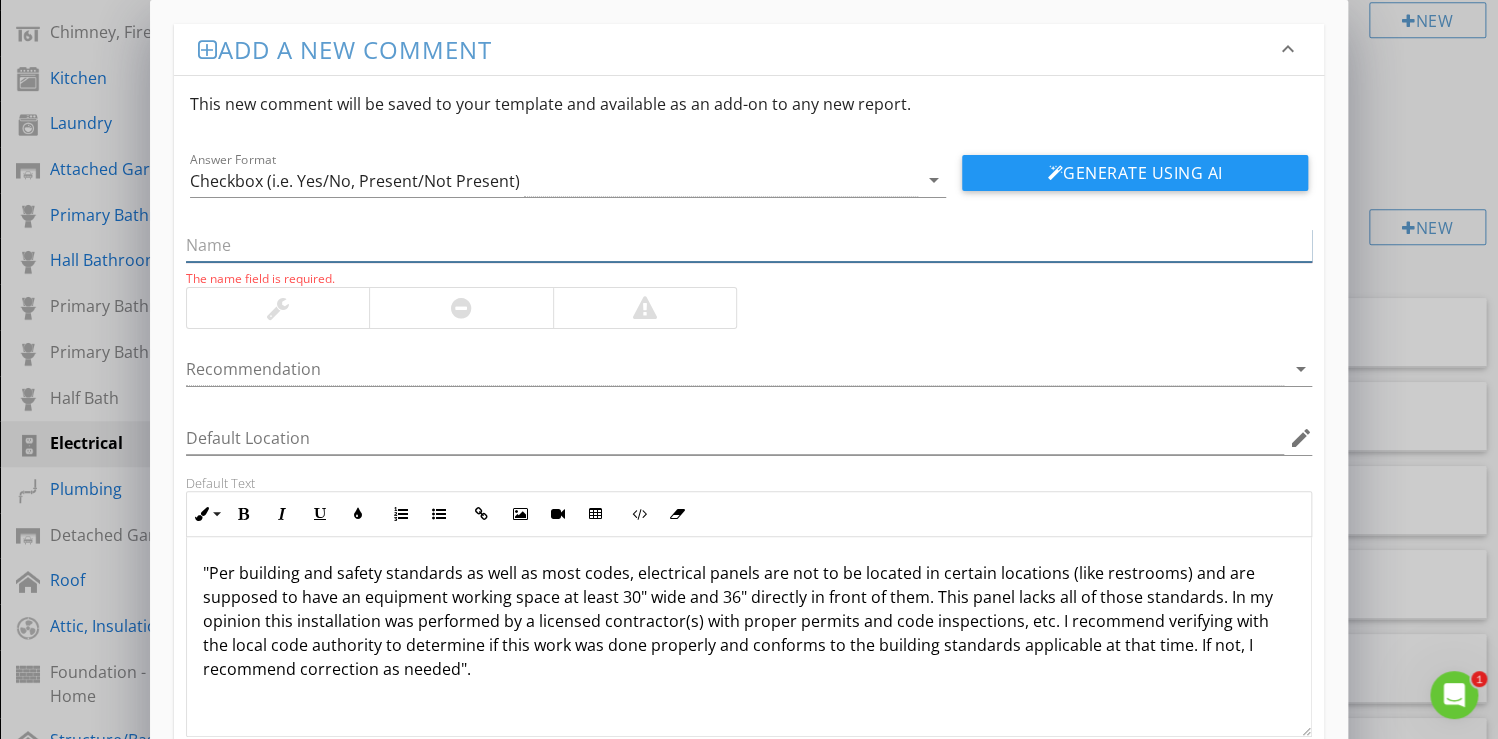 click at bounding box center [749, 245] 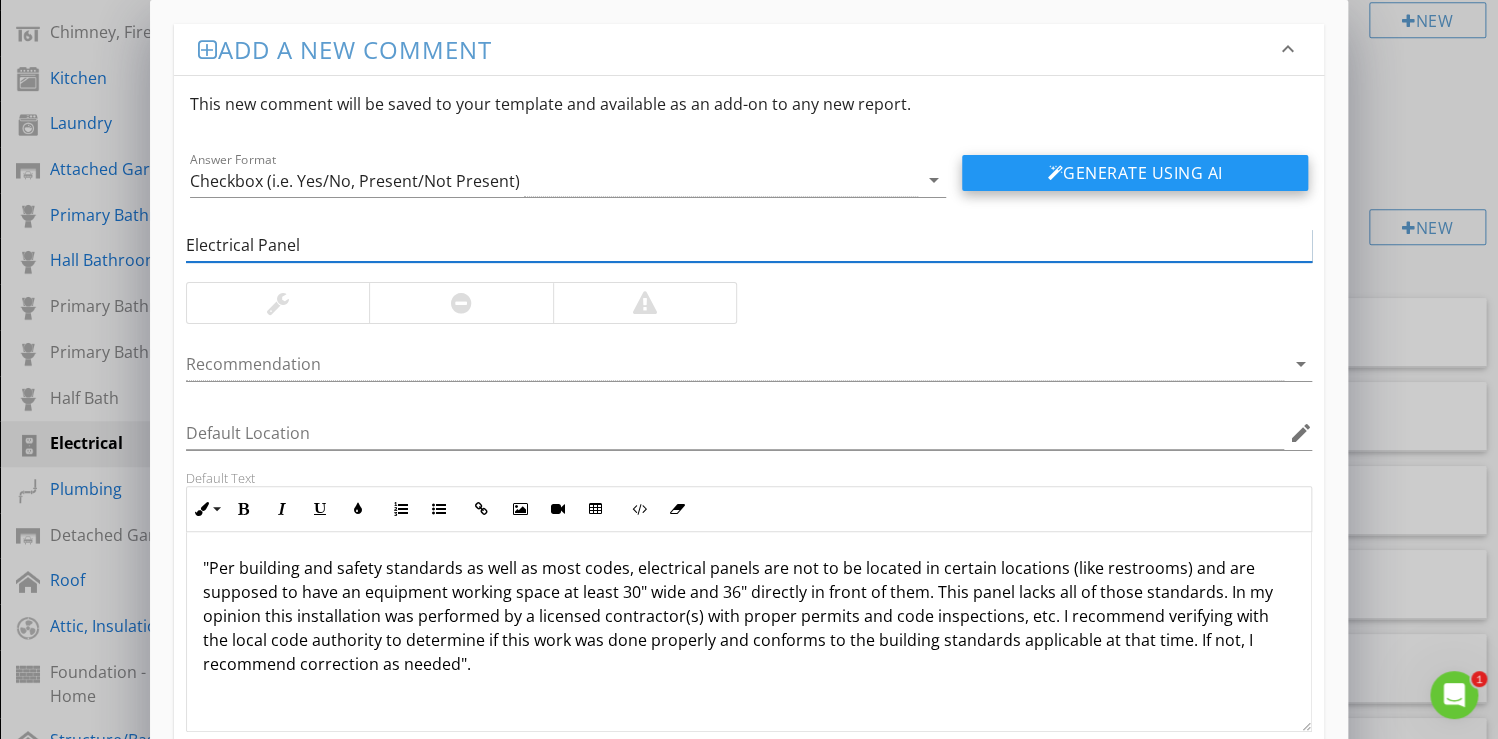 type on "Electrical Panel" 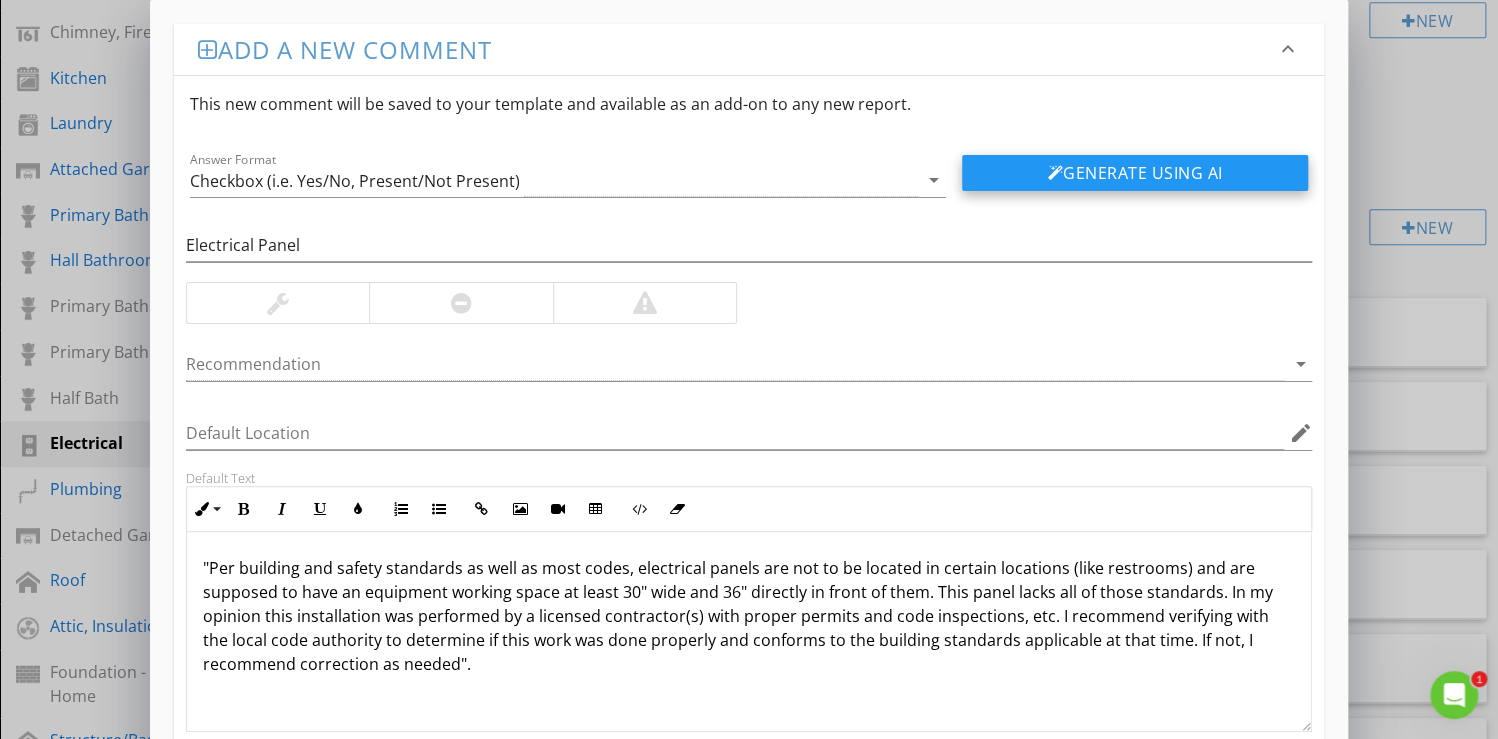 click on "Generate Using AI" at bounding box center [1135, 173] 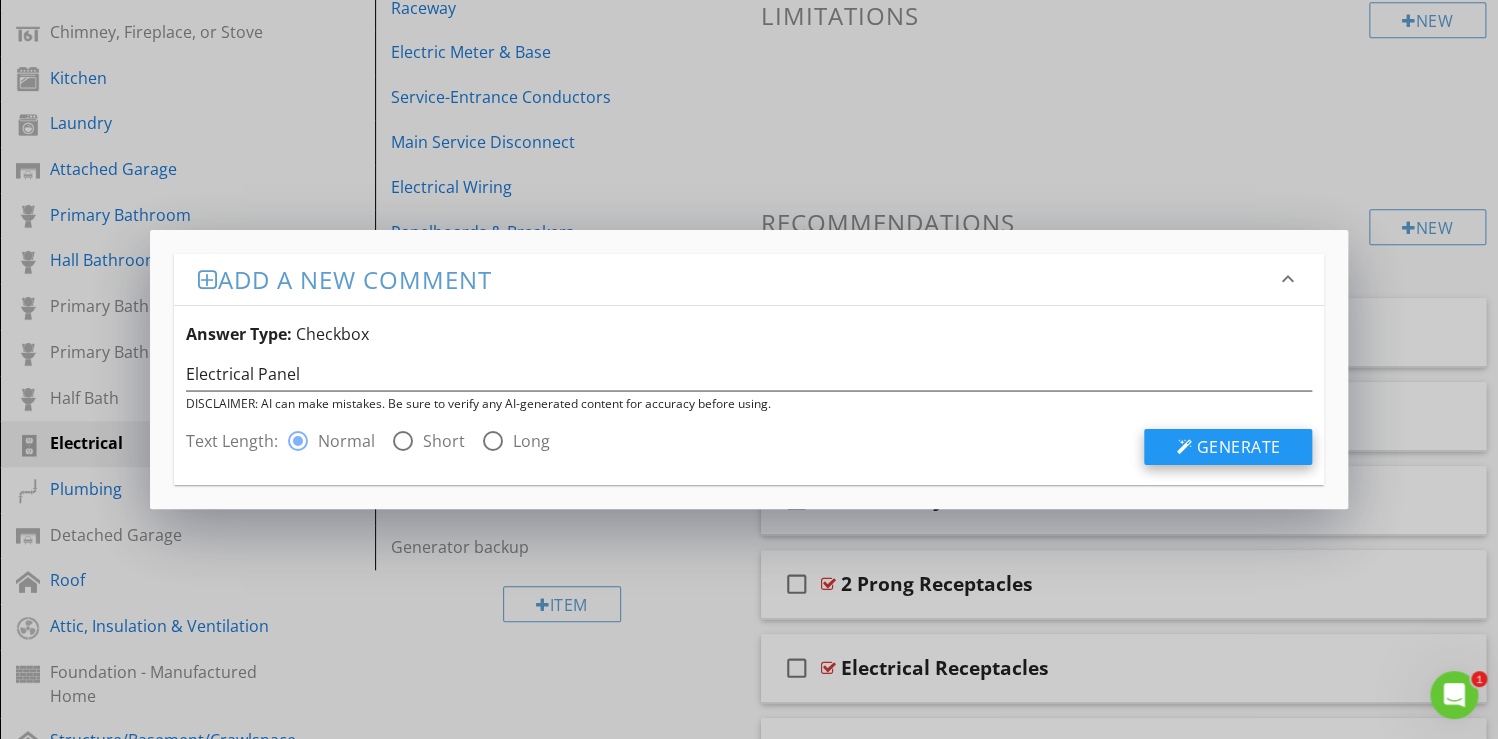 click on "Generate" at bounding box center (1238, 447) 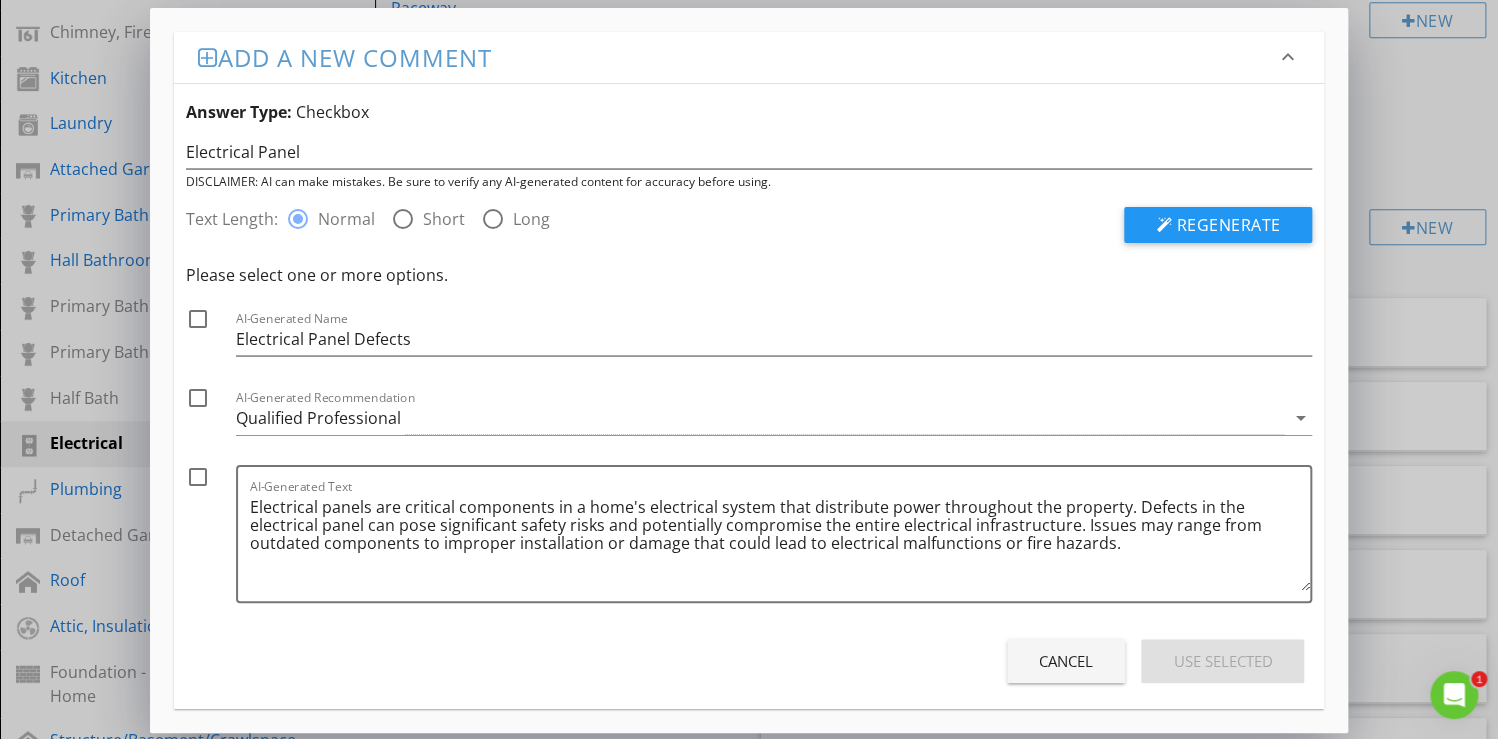 click on "Cancel" at bounding box center (1066, 661) 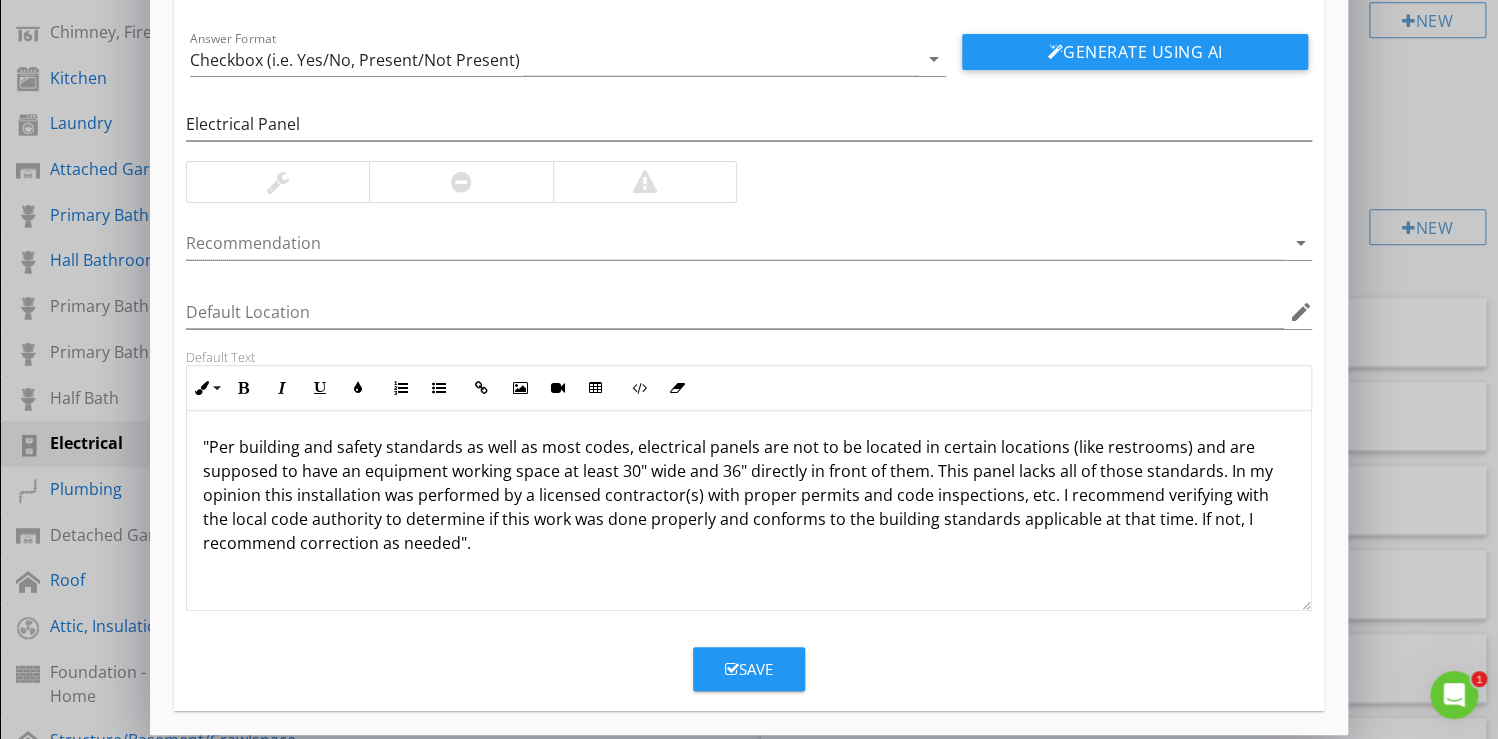 scroll, scrollTop: 127, scrollLeft: 0, axis: vertical 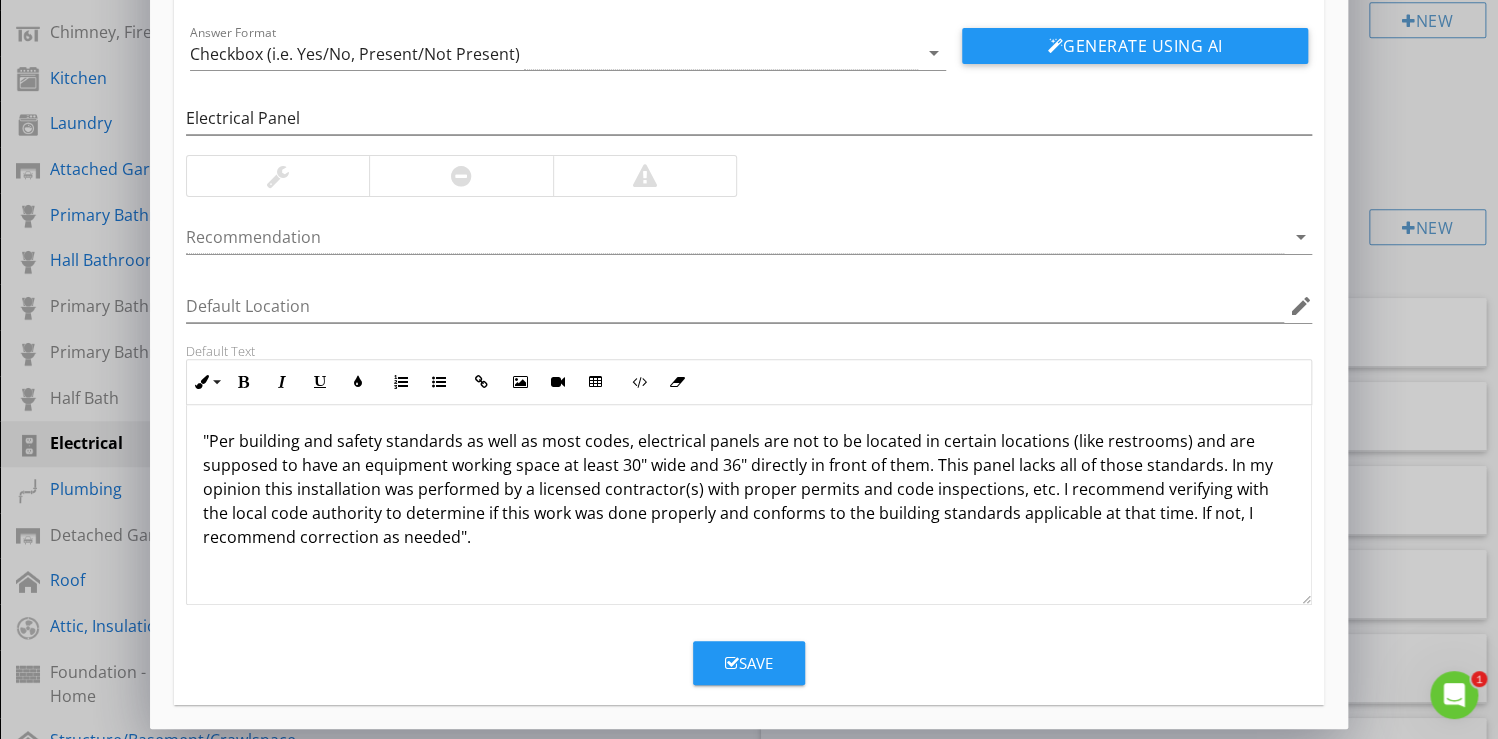 click on "Save" at bounding box center (749, 663) 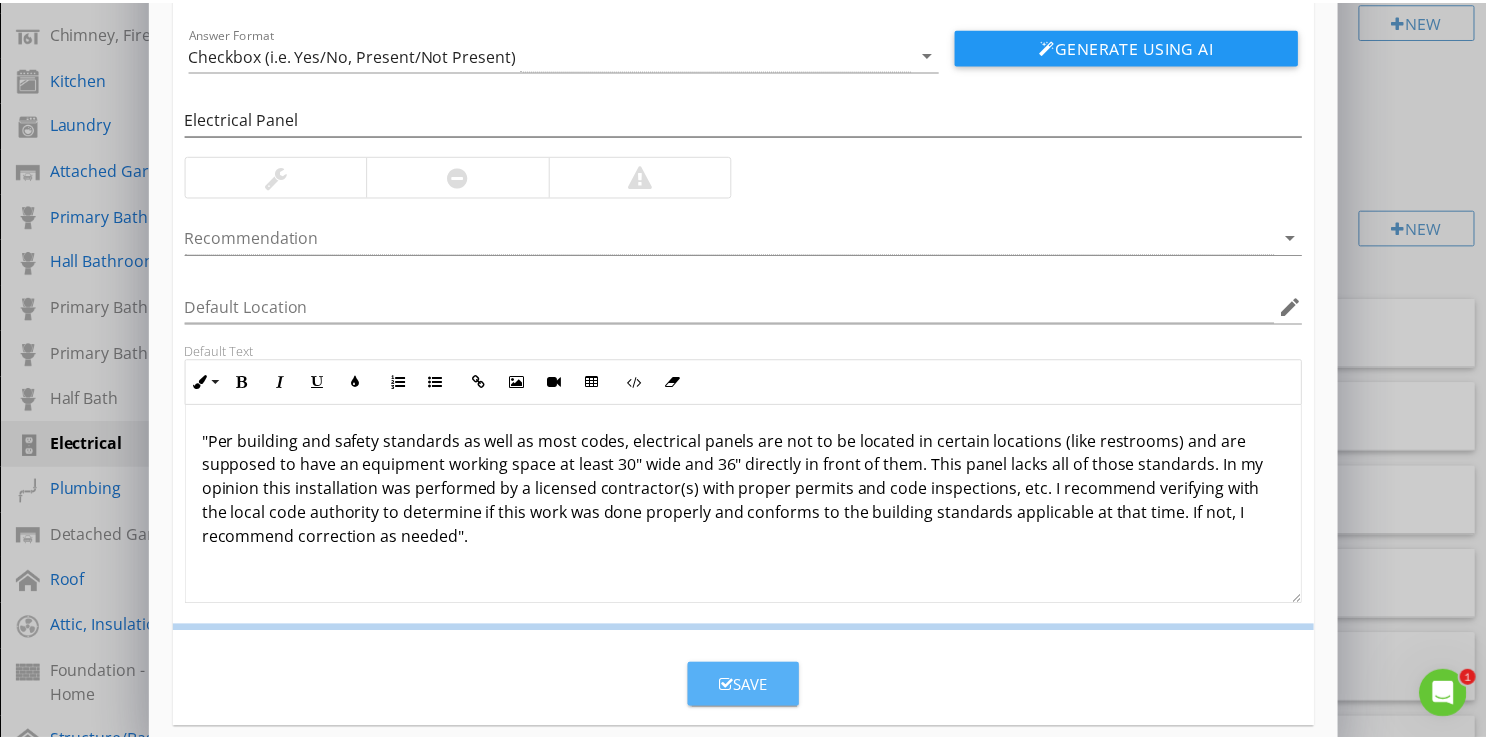 scroll, scrollTop: 31, scrollLeft: 0, axis: vertical 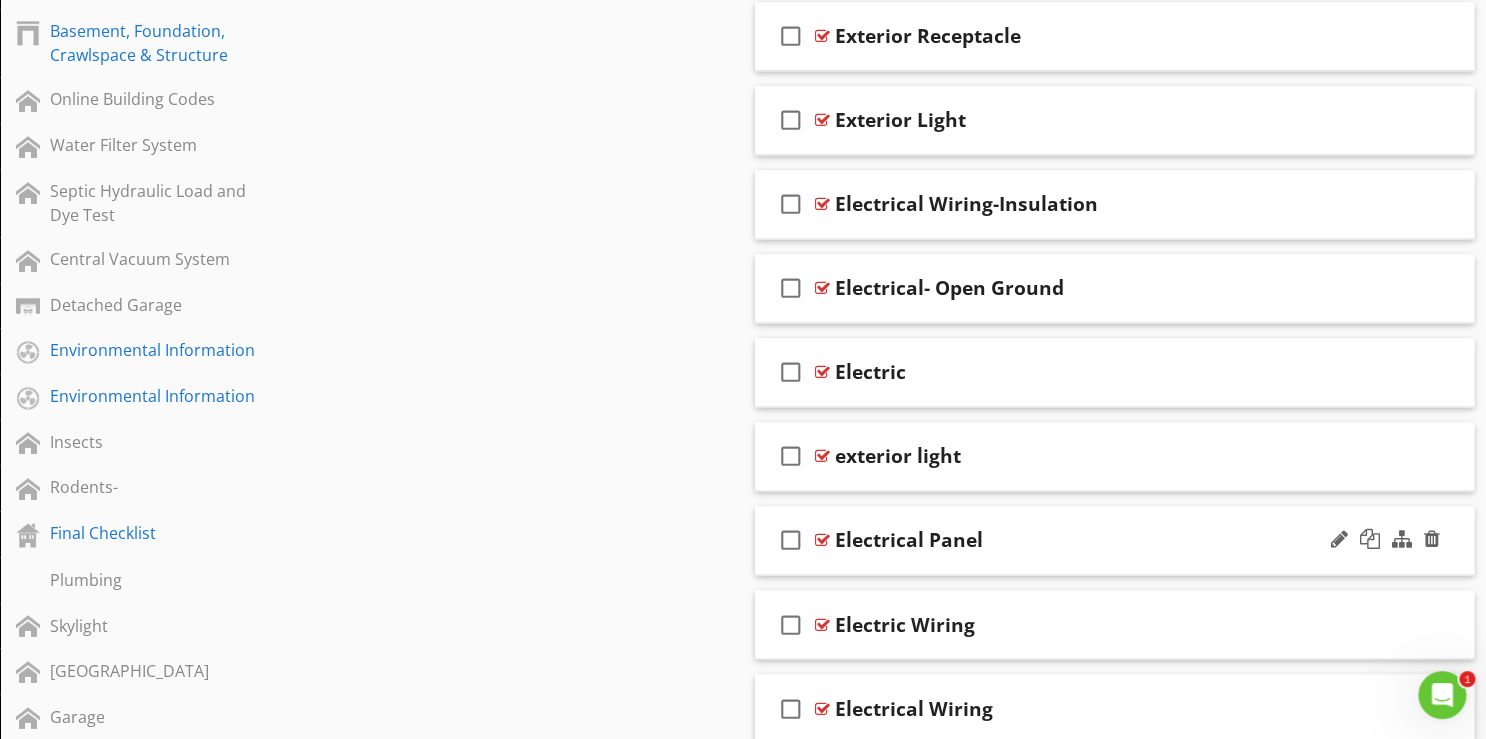click on "check_box_outline_blank
Electrical Panel" at bounding box center (1114, 540) 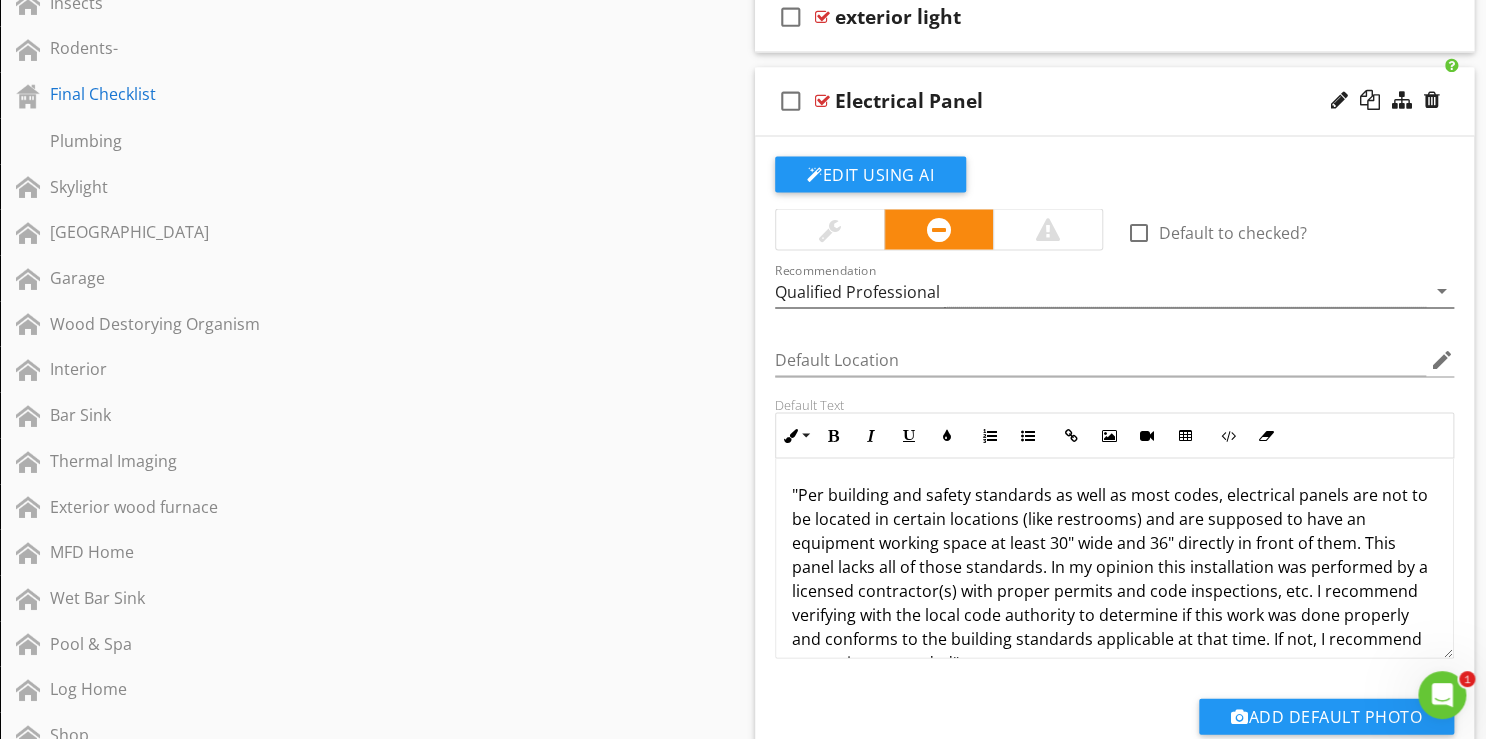 scroll, scrollTop: 1600, scrollLeft: 0, axis: vertical 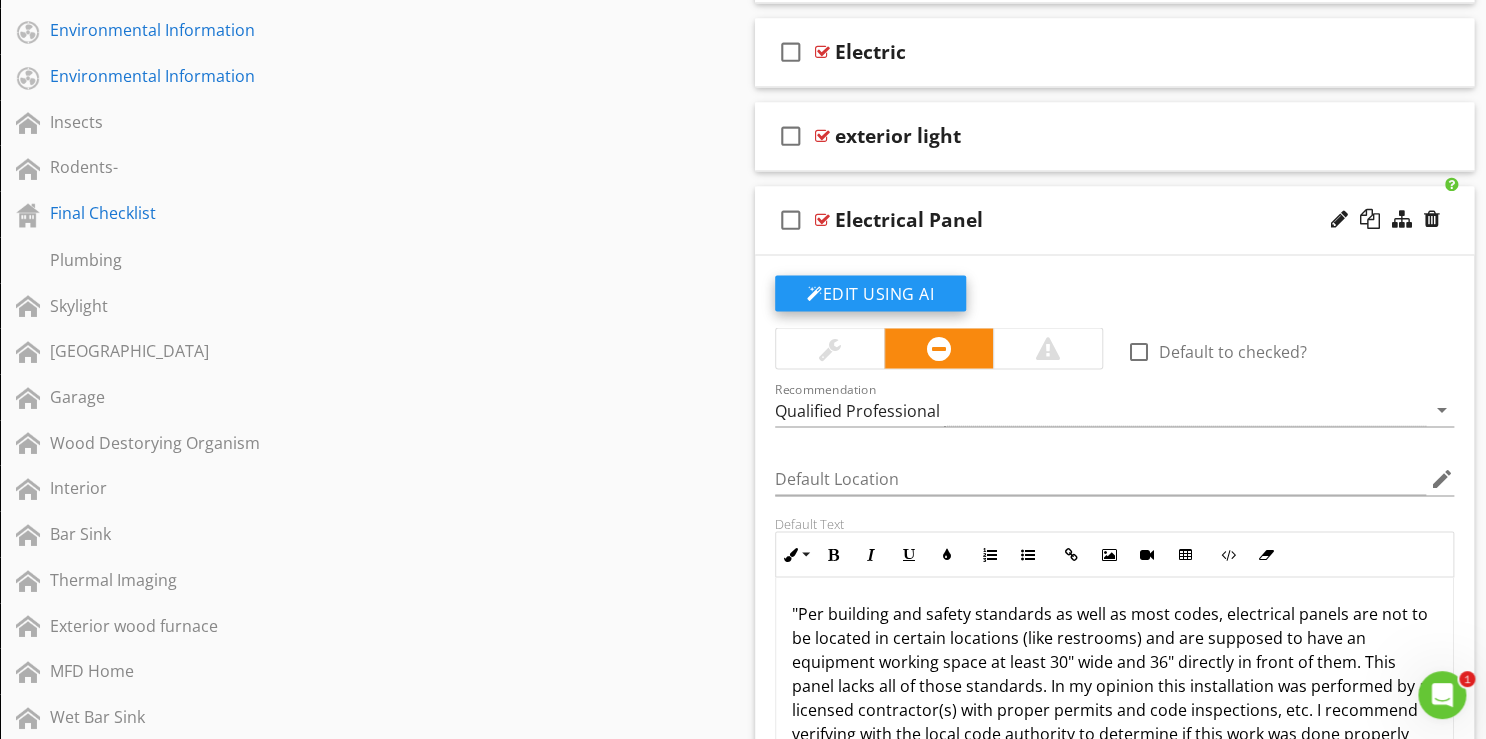 click on "Edit Using AI" at bounding box center [870, 293] 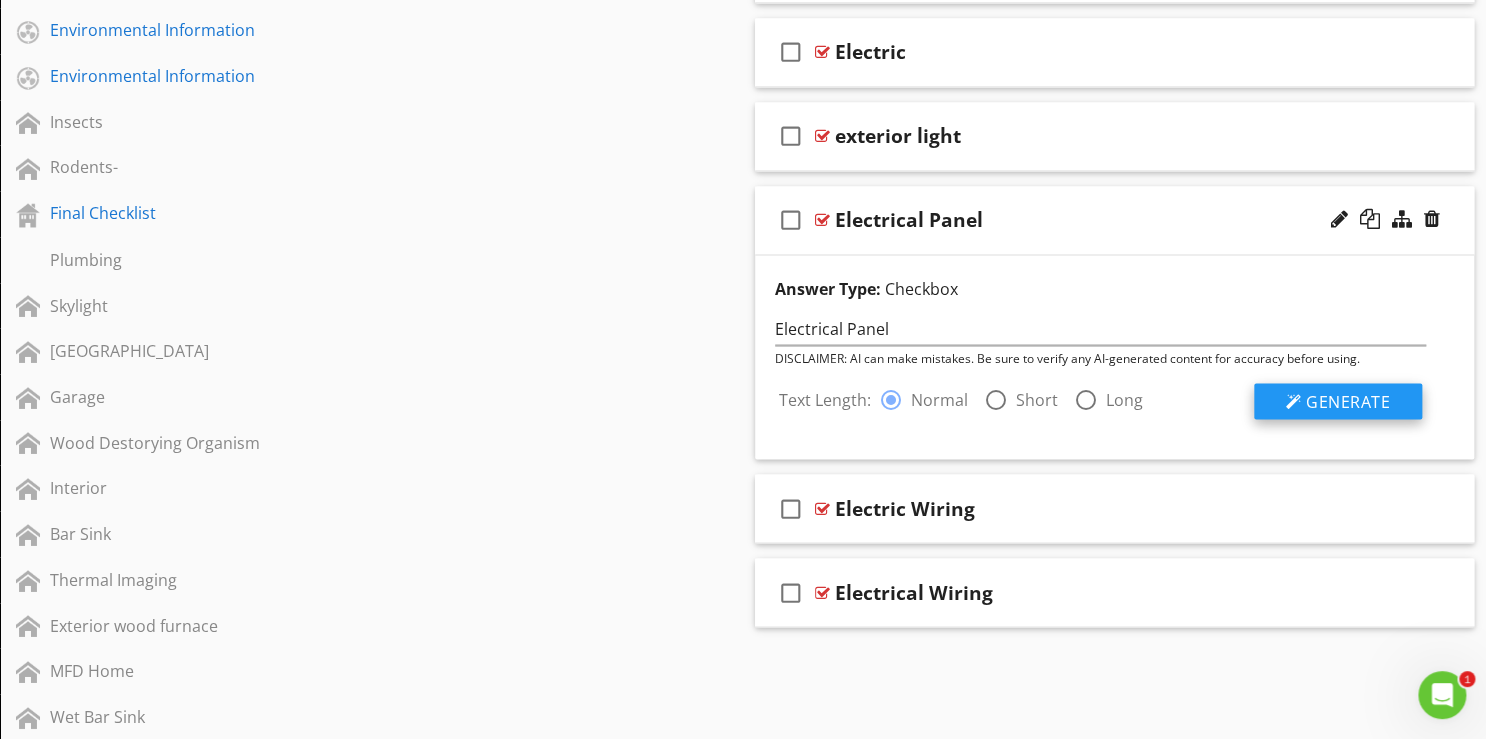 click on "Generate" at bounding box center (1348, 401) 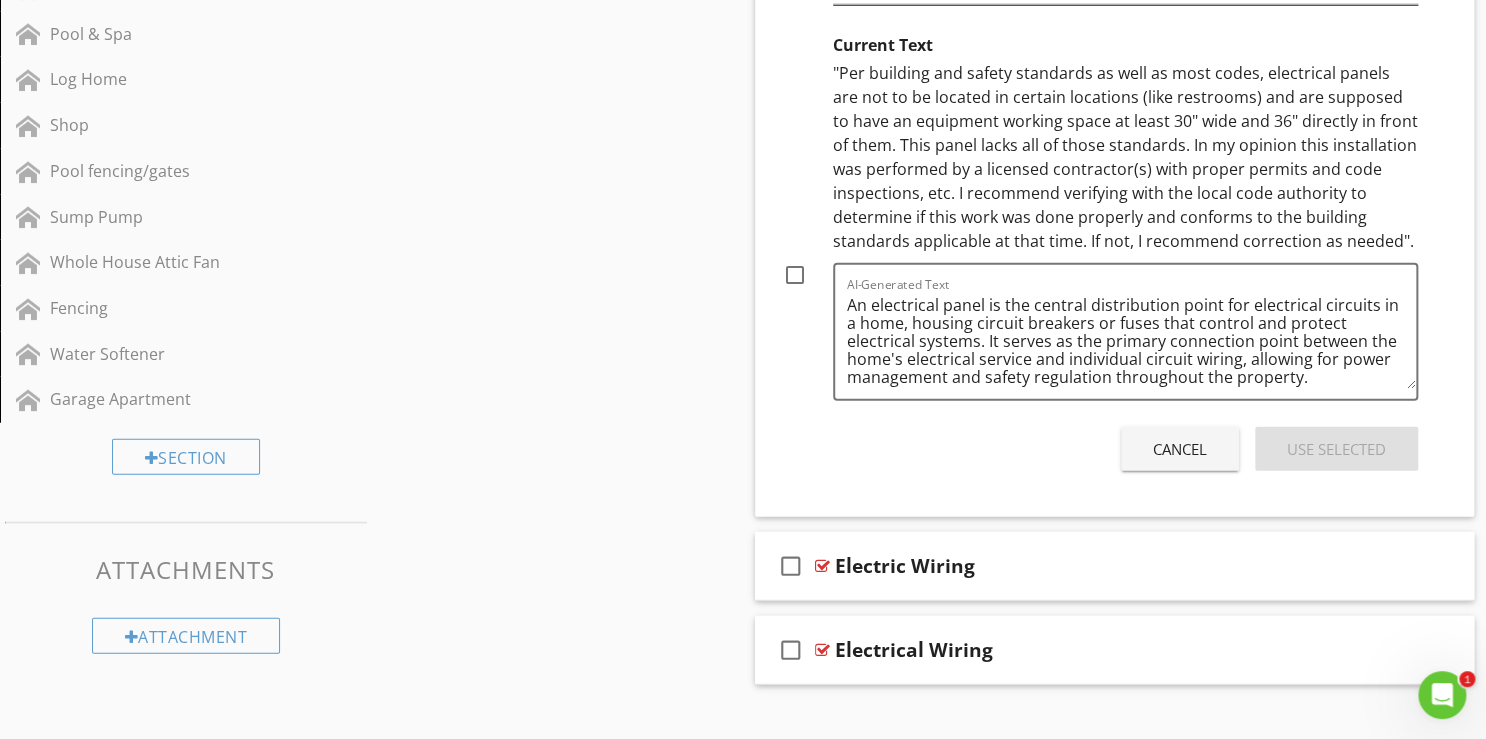 scroll, scrollTop: 2353, scrollLeft: 0, axis: vertical 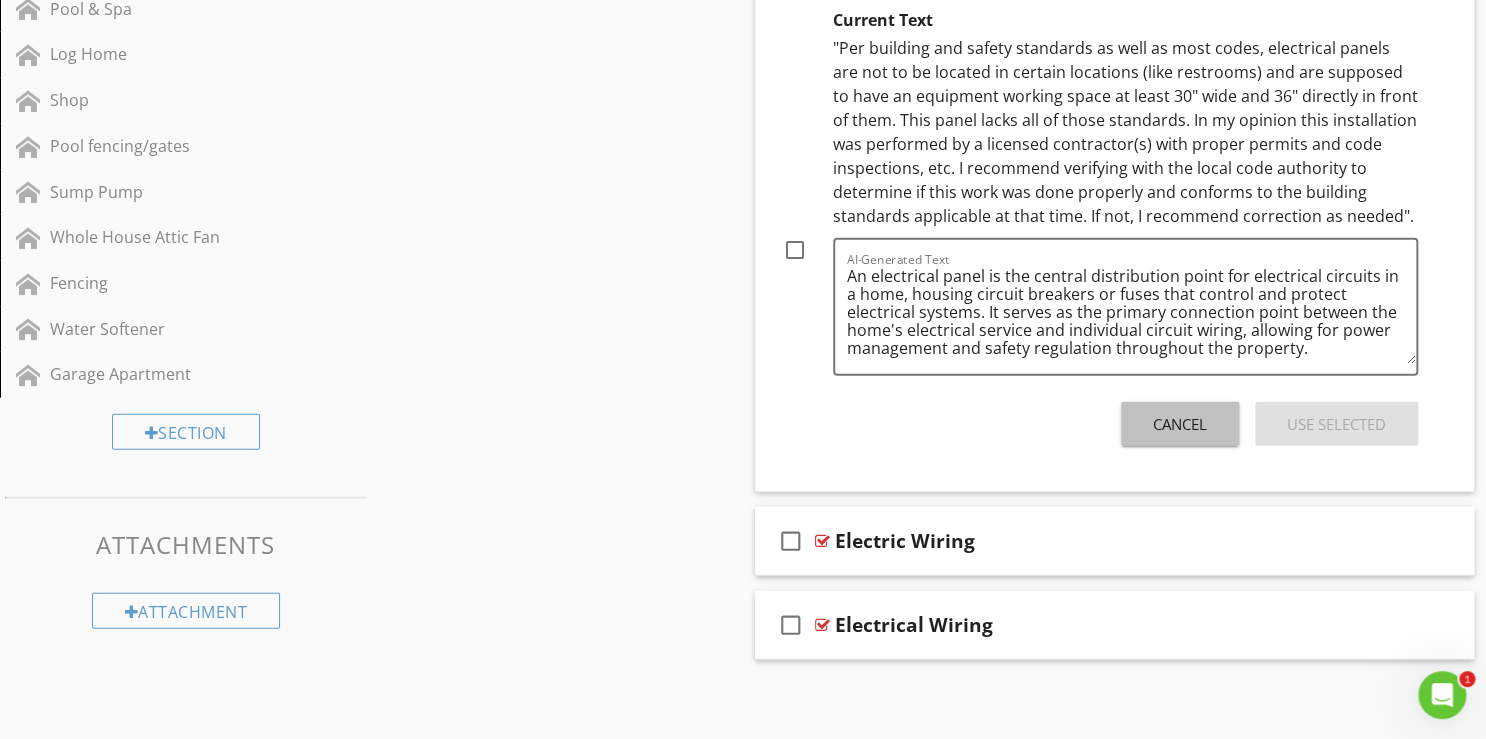 click on "Cancel" at bounding box center (1180, 424) 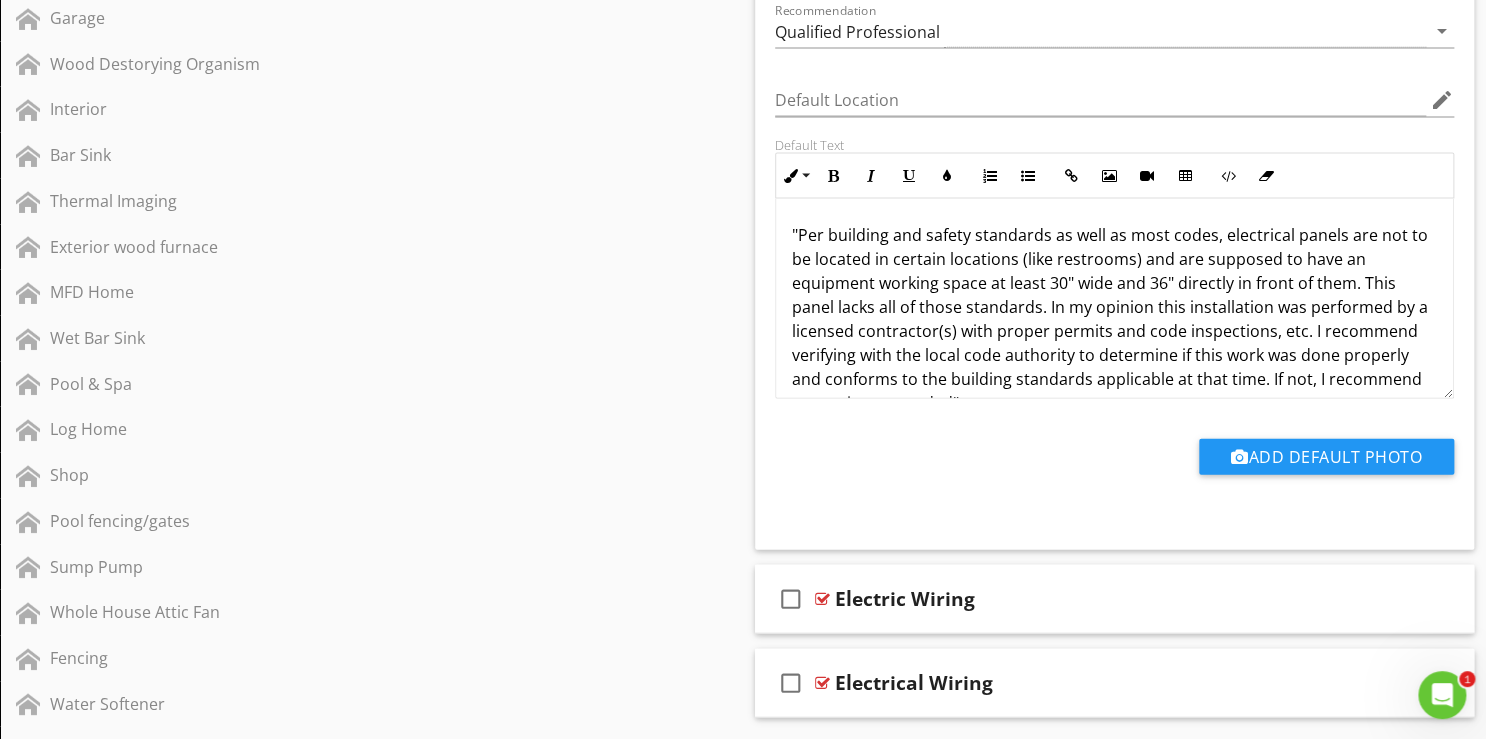 scroll, scrollTop: 1936, scrollLeft: 0, axis: vertical 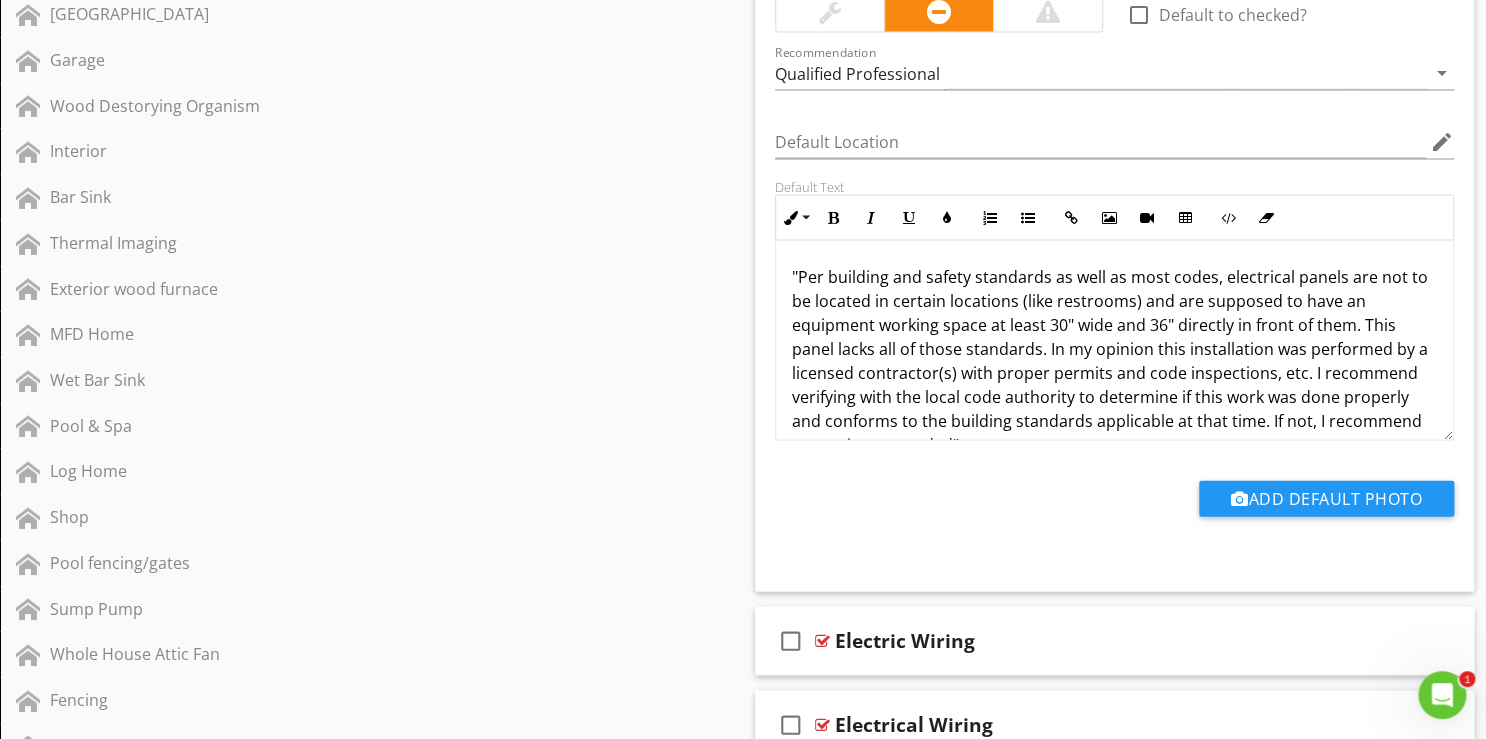 click on "Sections
Inspection Detail           Exterior           Air Conditioning            Doors, Windows & Interior           Heating           Chimney, Fireplace, or Stove           Kitchen           Laundry           Attached Garage           Primary Bathroom            Hall Bathroom           Primary Bathroom #2           Primary Bathroom #3            Half Bath           Electrical           Plumbing           Detached Garage           Roof           Attic, Insulation & Ventilation           Foundation - Manufactured Home           Structure/Basement/Crawlspace           Code Check References           Basement, Foundation, Crawlspace & Structure           Online Building Codes           Water Filter System           Septic Hydraulic Load and Dye Test           Central Vacuum System           Detached Garage           Environmental Information           Environmental Information           Insects           Rodents-           Final Checklist           Plumbing           Skylight" at bounding box center [743, -338] 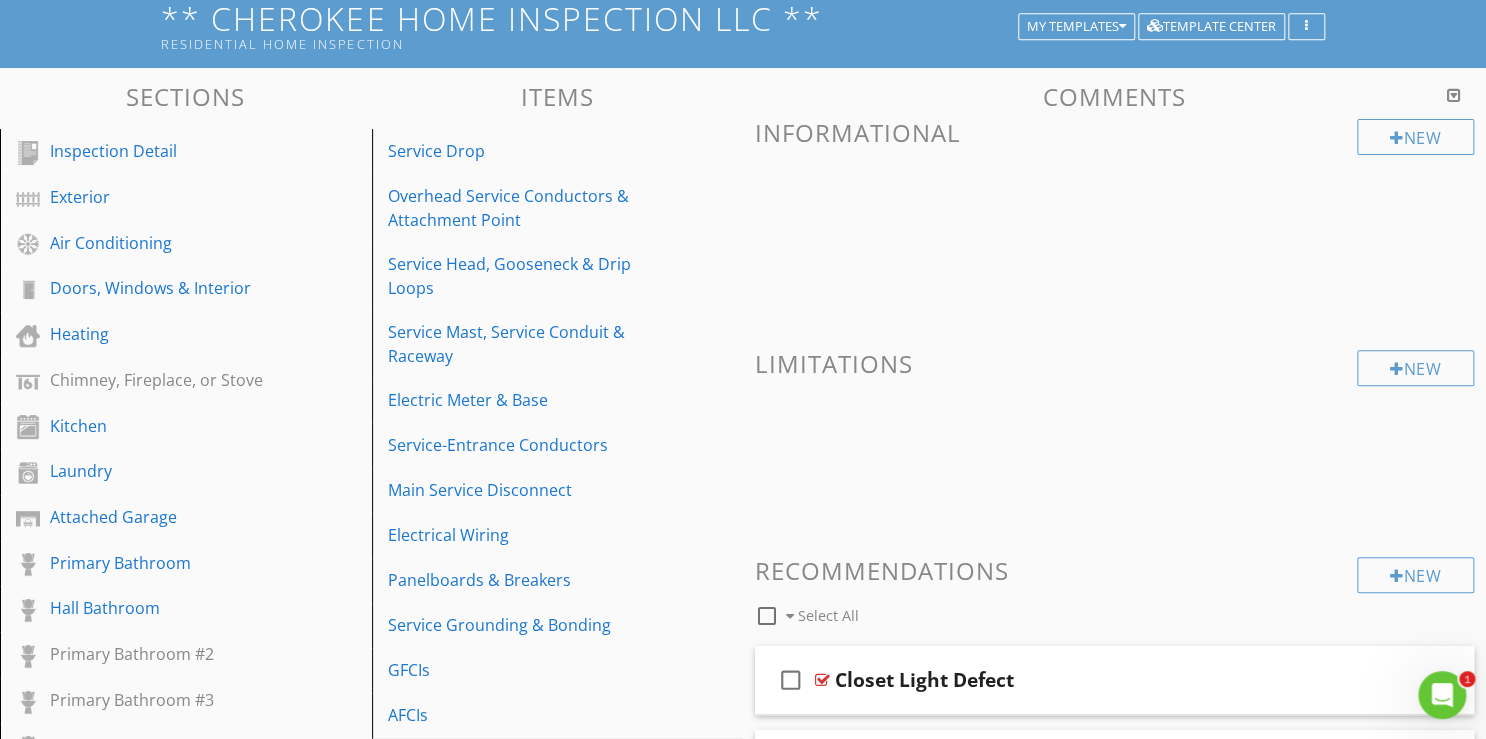 scroll, scrollTop: 0, scrollLeft: 0, axis: both 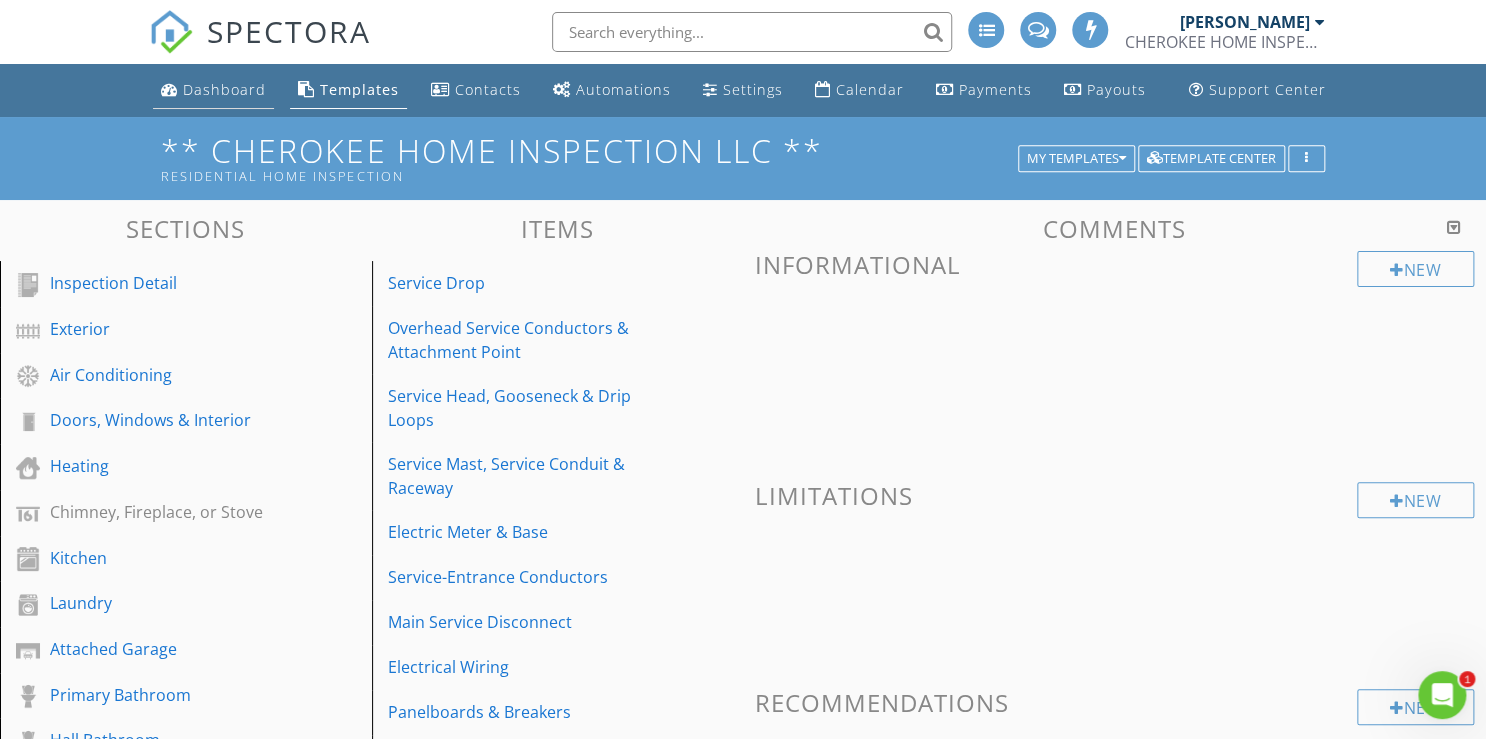 click on "Dashboard" at bounding box center (224, 89) 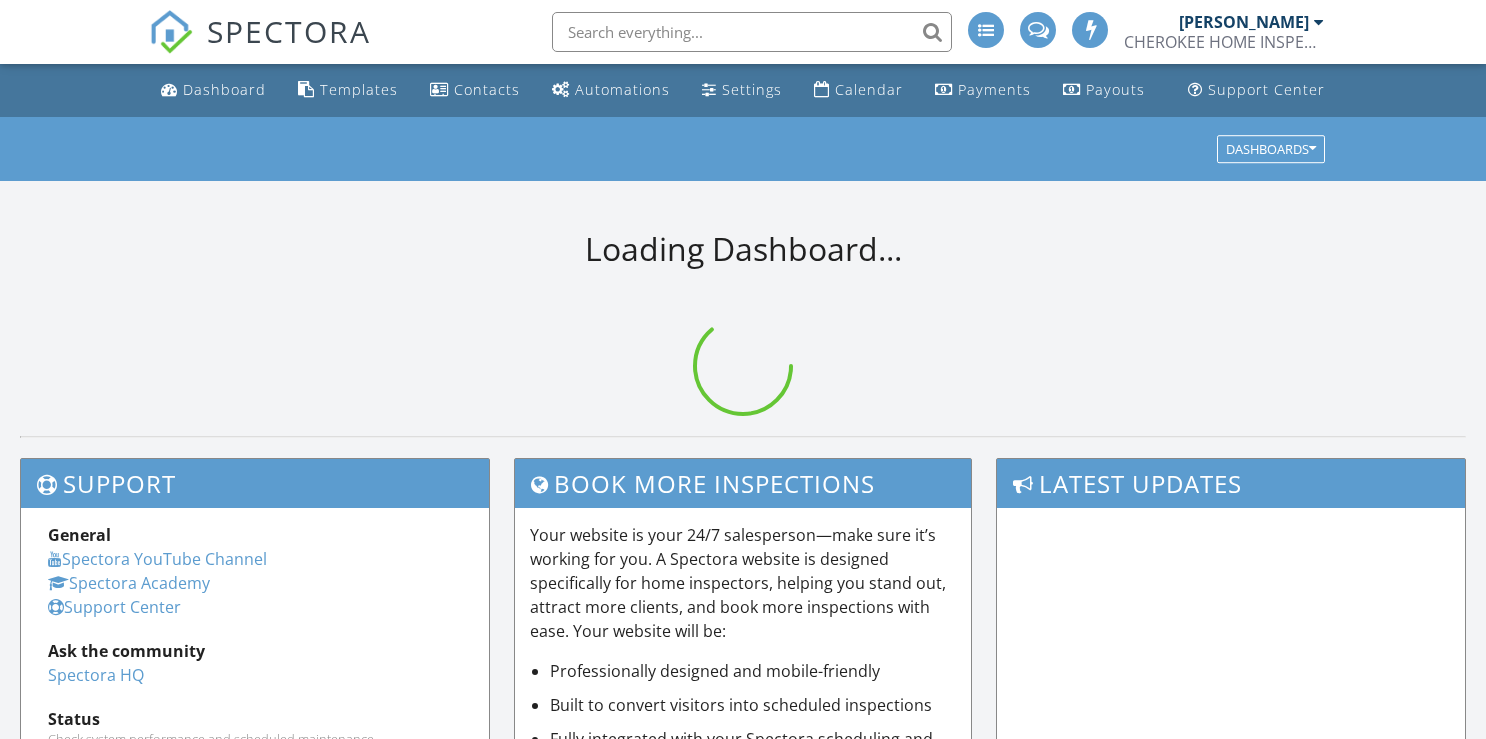 scroll, scrollTop: 0, scrollLeft: 0, axis: both 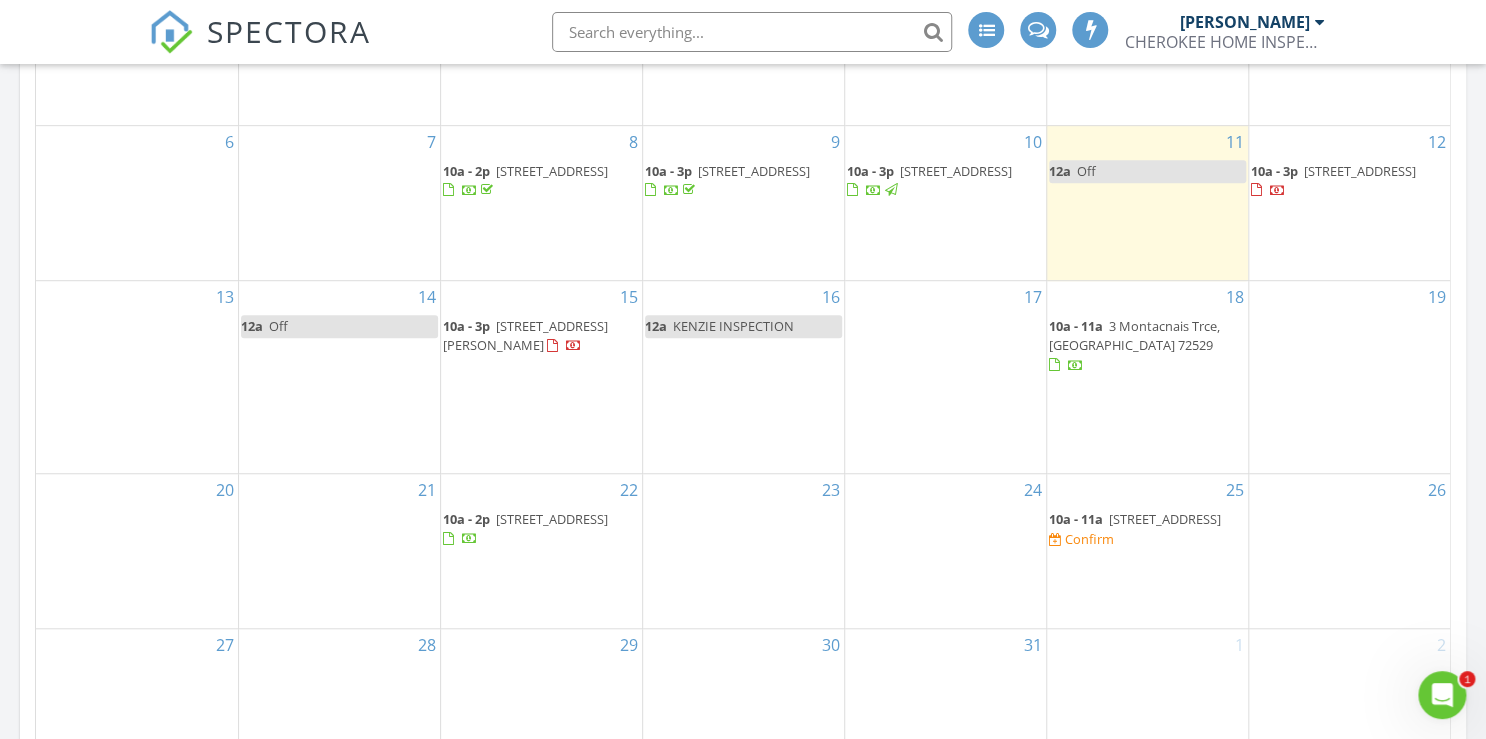 click on "26 Otomi Dr, Cherokee Village 72529" at bounding box center (1165, 519) 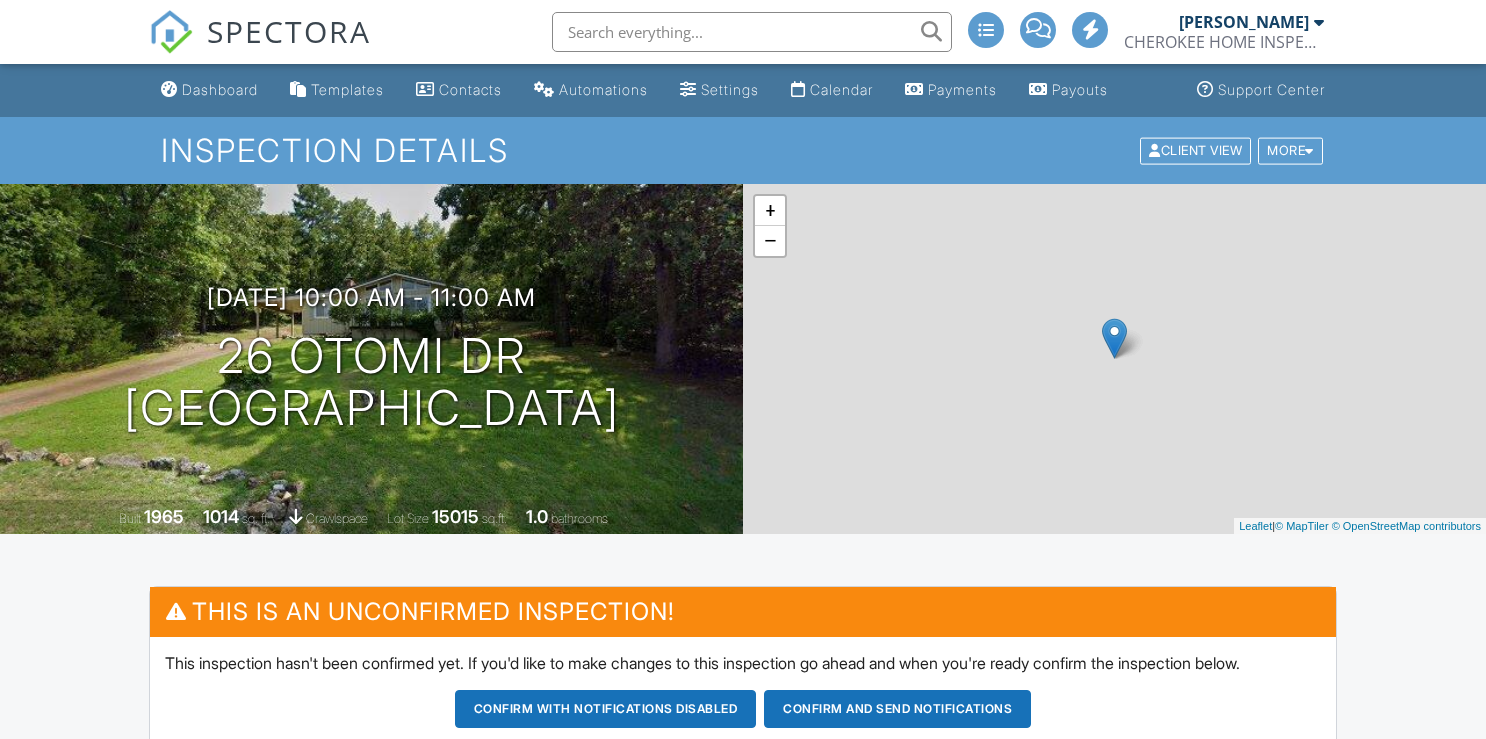 scroll, scrollTop: 0, scrollLeft: 0, axis: both 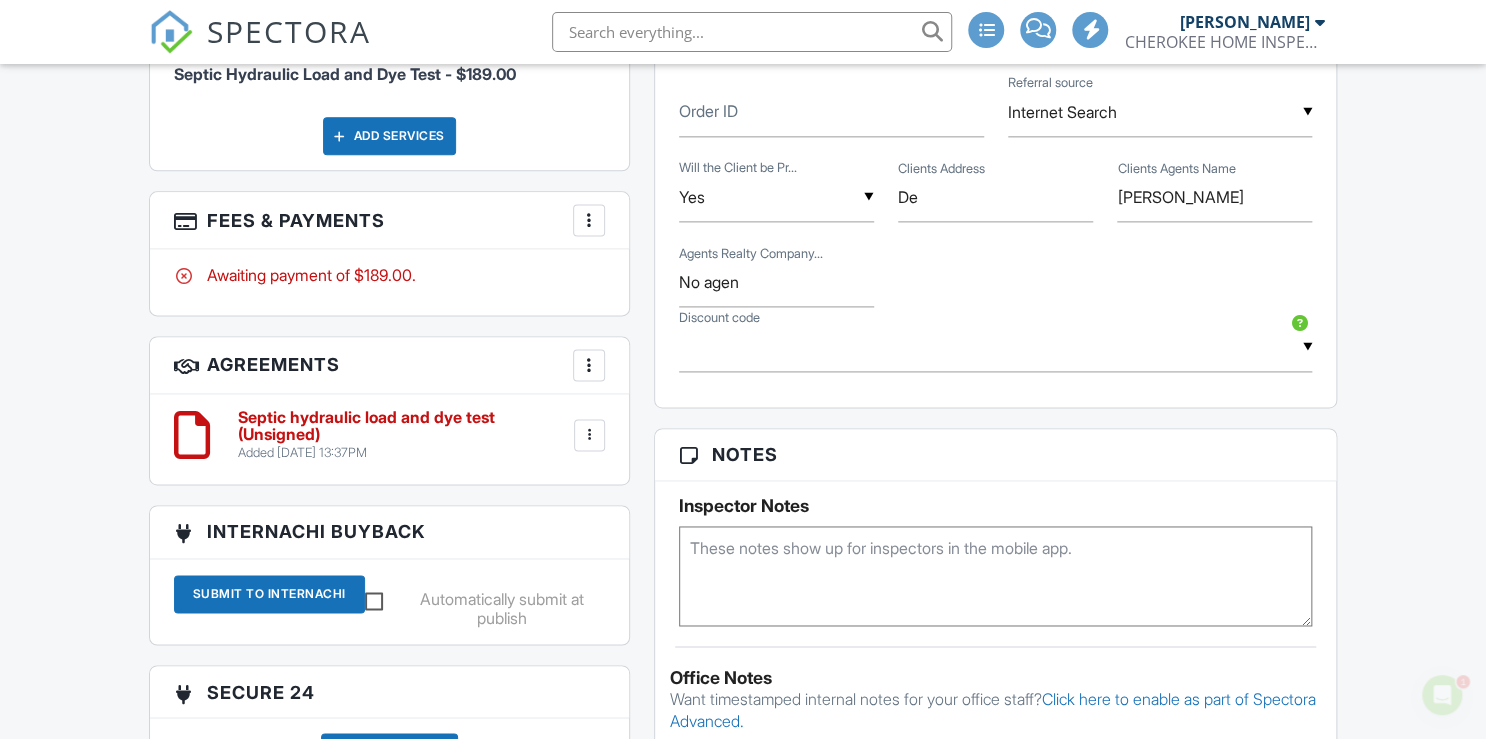click at bounding box center [589, 435] 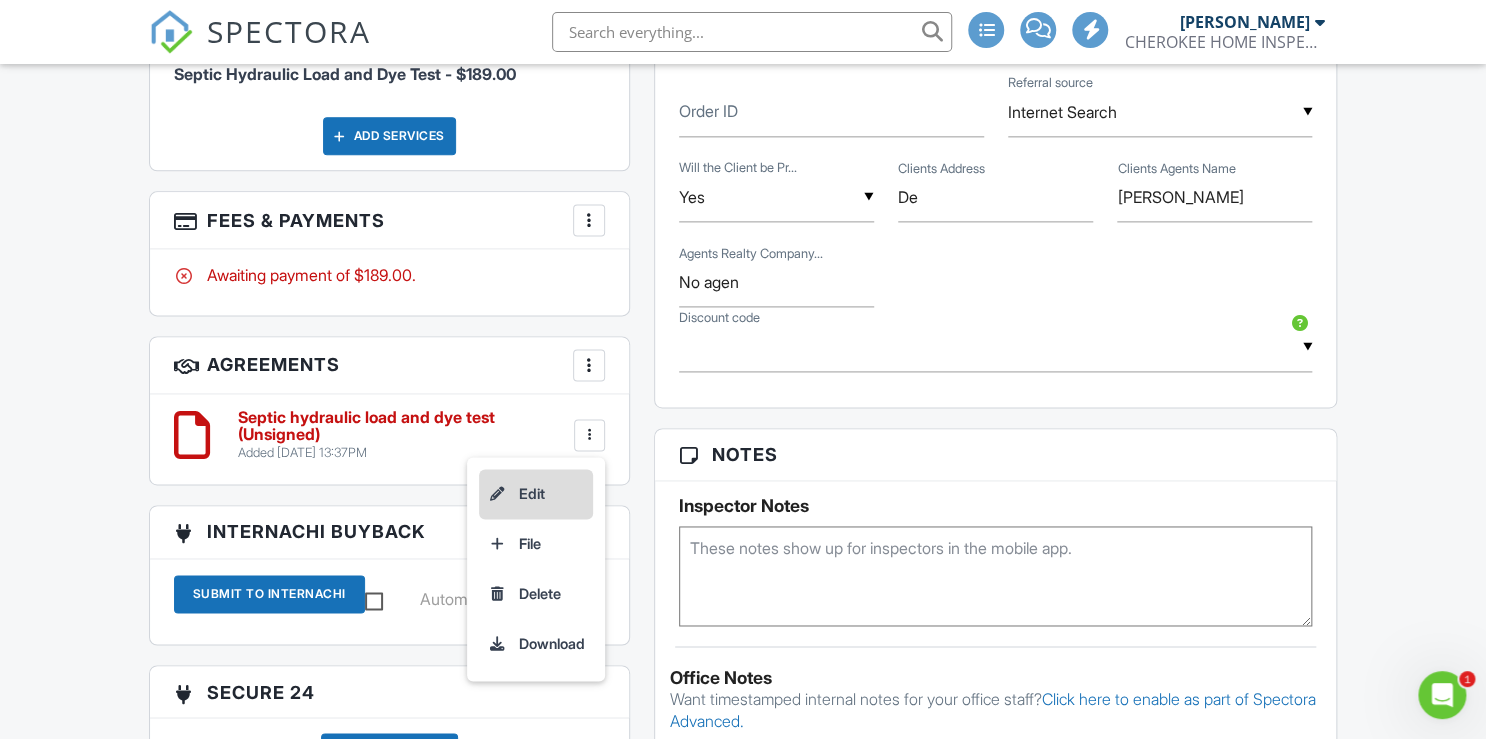 click on "Edit" at bounding box center [536, 494] 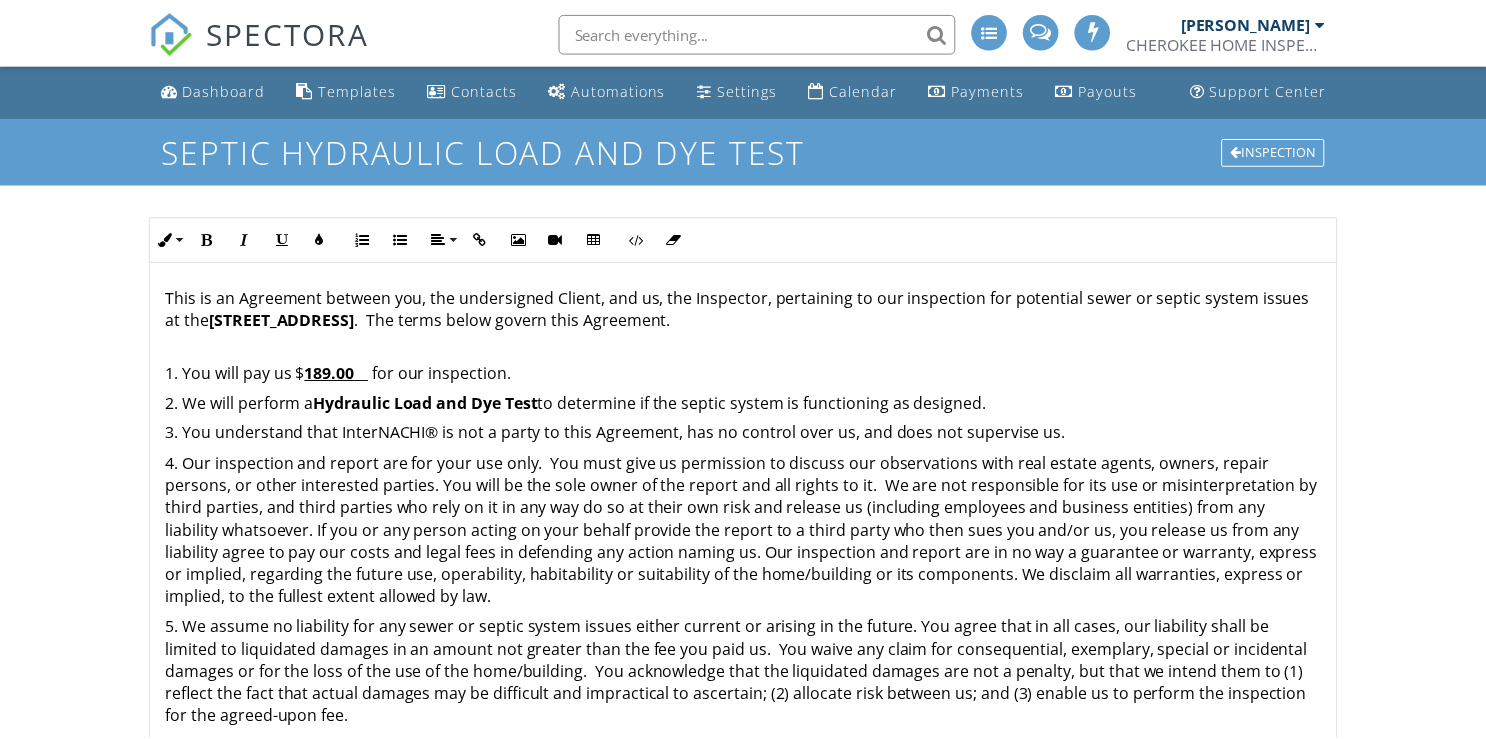 scroll, scrollTop: 0, scrollLeft: 0, axis: both 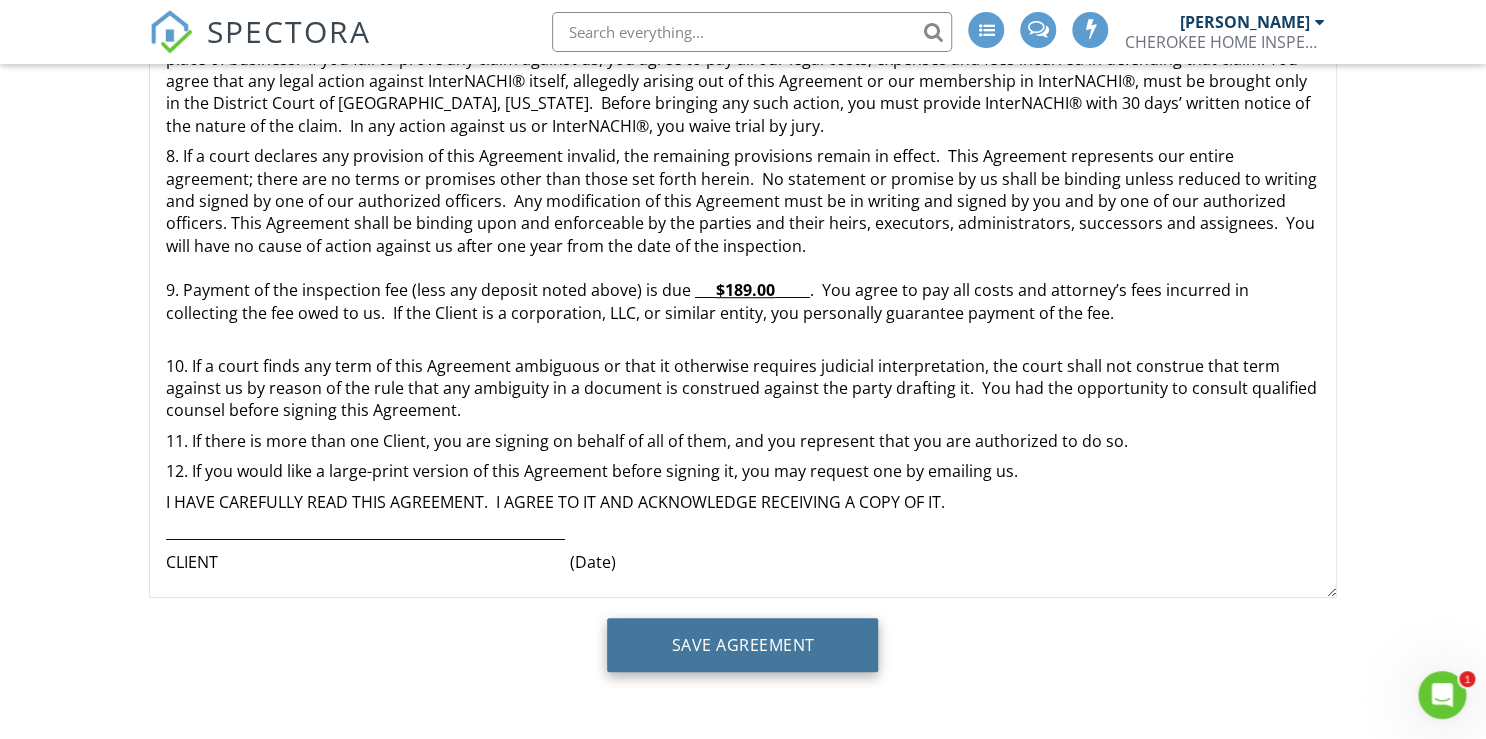 click on "Save Agreement" at bounding box center [742, 645] 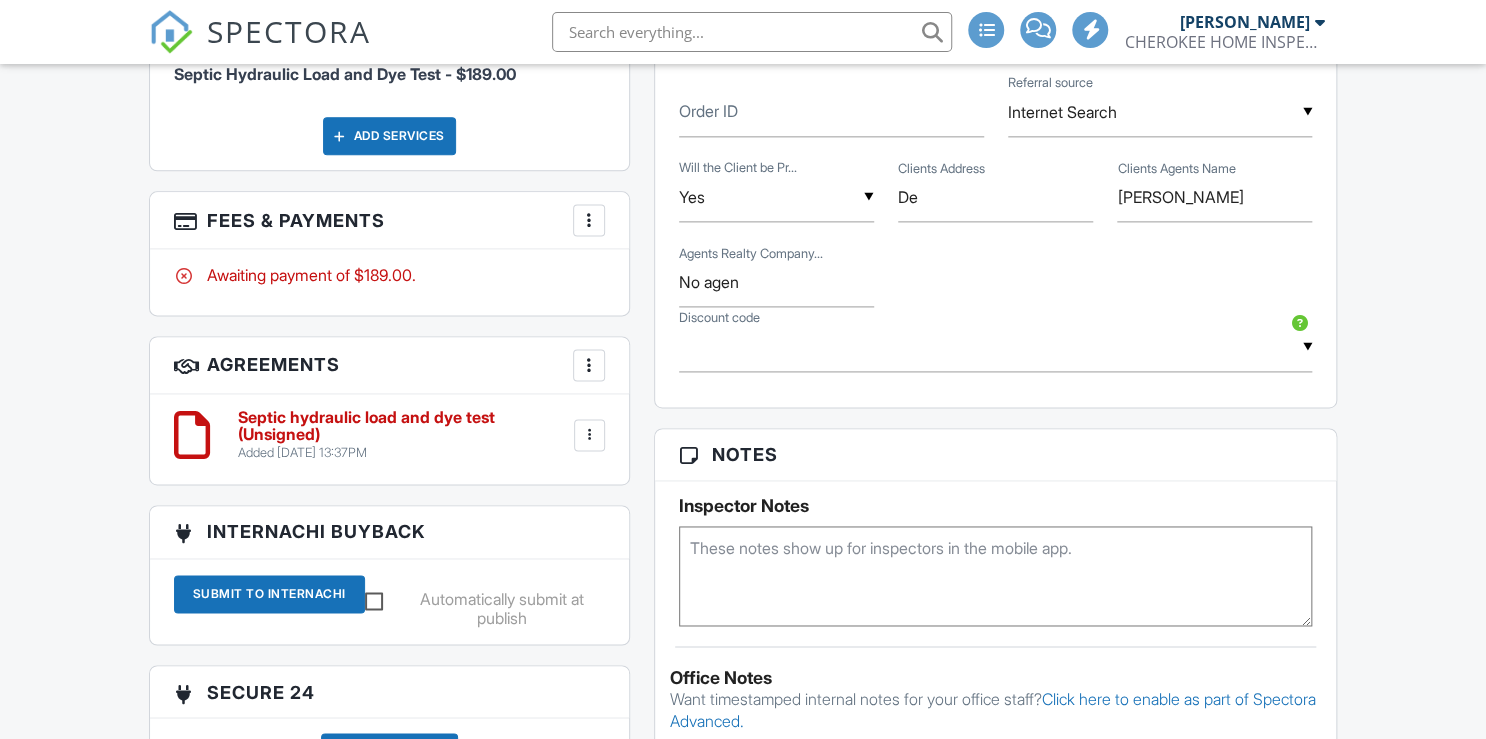 scroll, scrollTop: 1200, scrollLeft: 0, axis: vertical 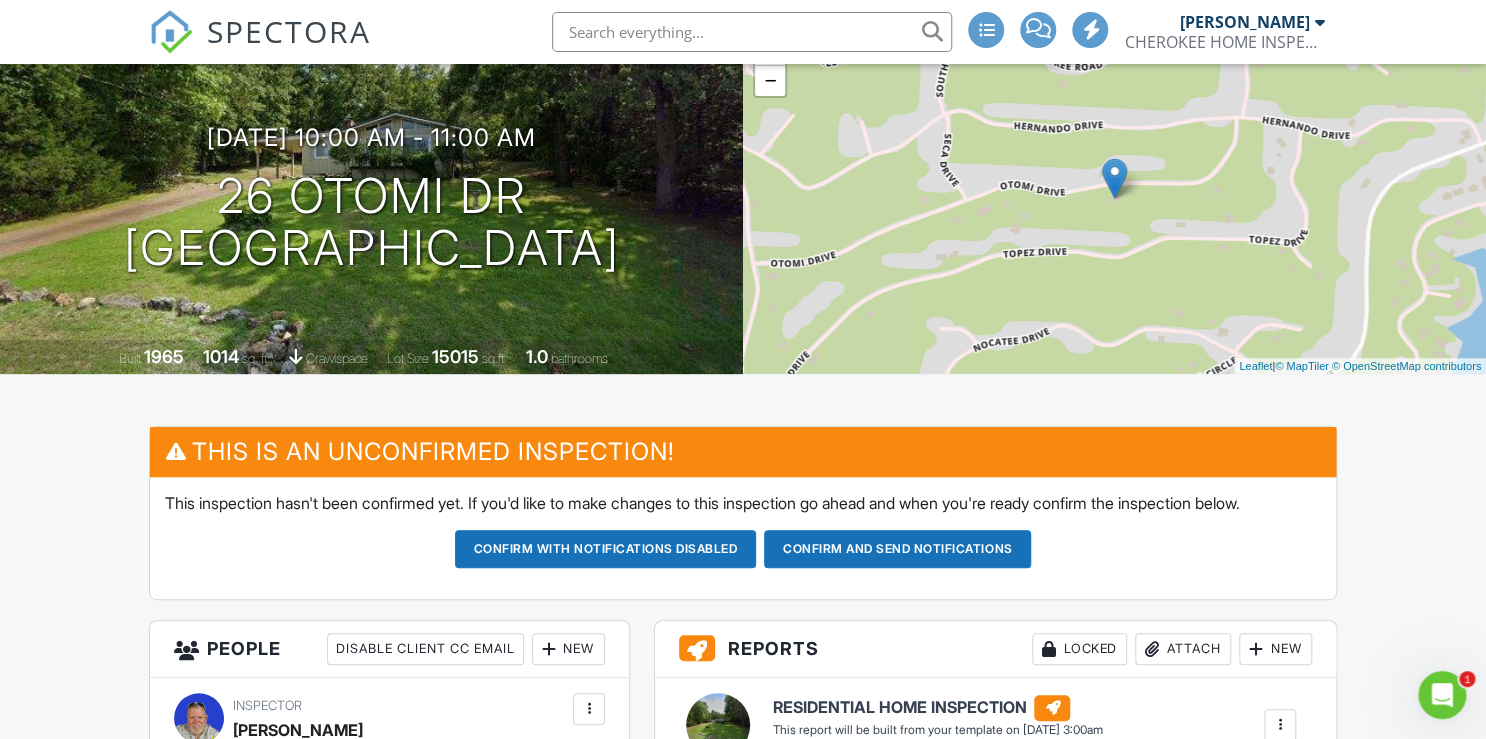 click on "Confirm and send notifications" at bounding box center (606, 549) 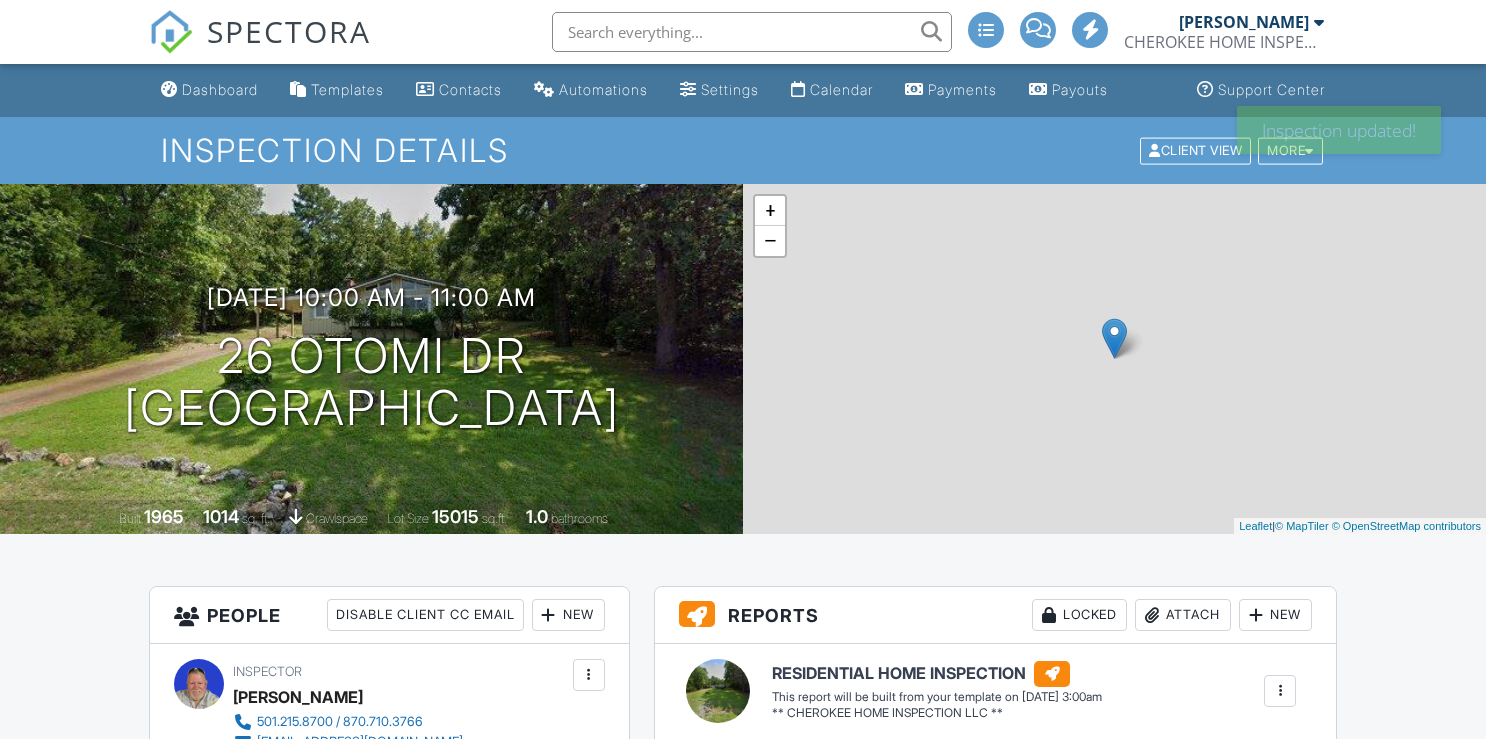 scroll, scrollTop: 0, scrollLeft: 0, axis: both 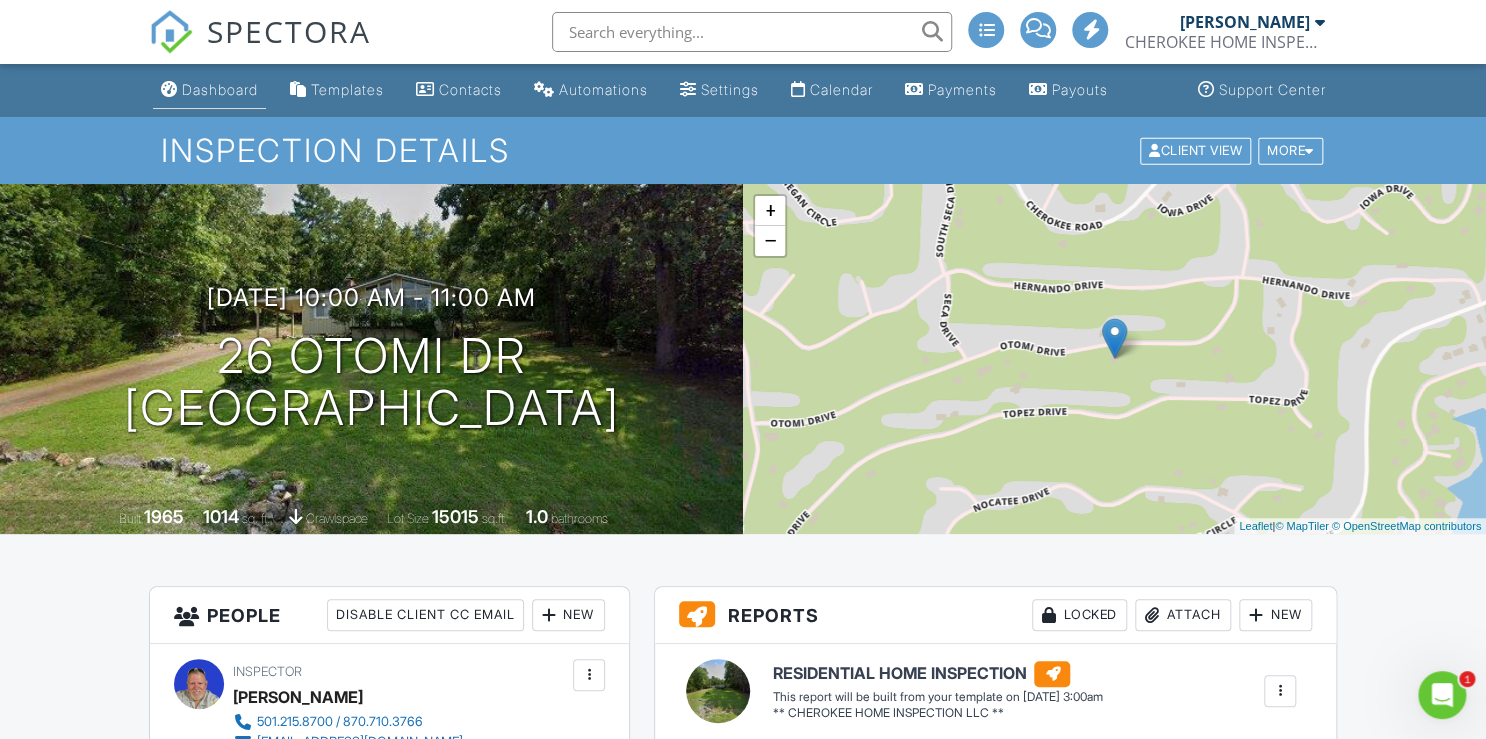 click on "Dashboard" at bounding box center (220, 89) 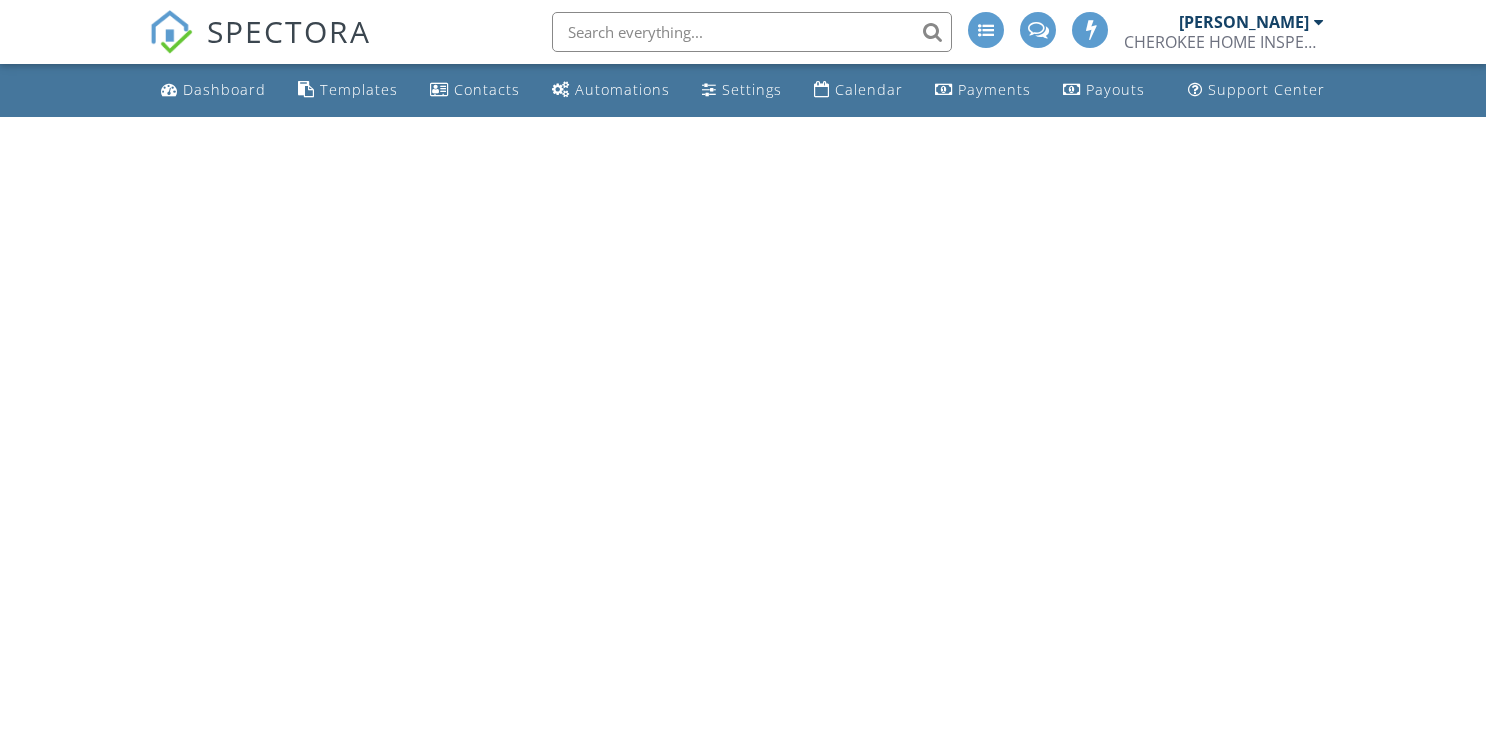 scroll, scrollTop: 0, scrollLeft: 0, axis: both 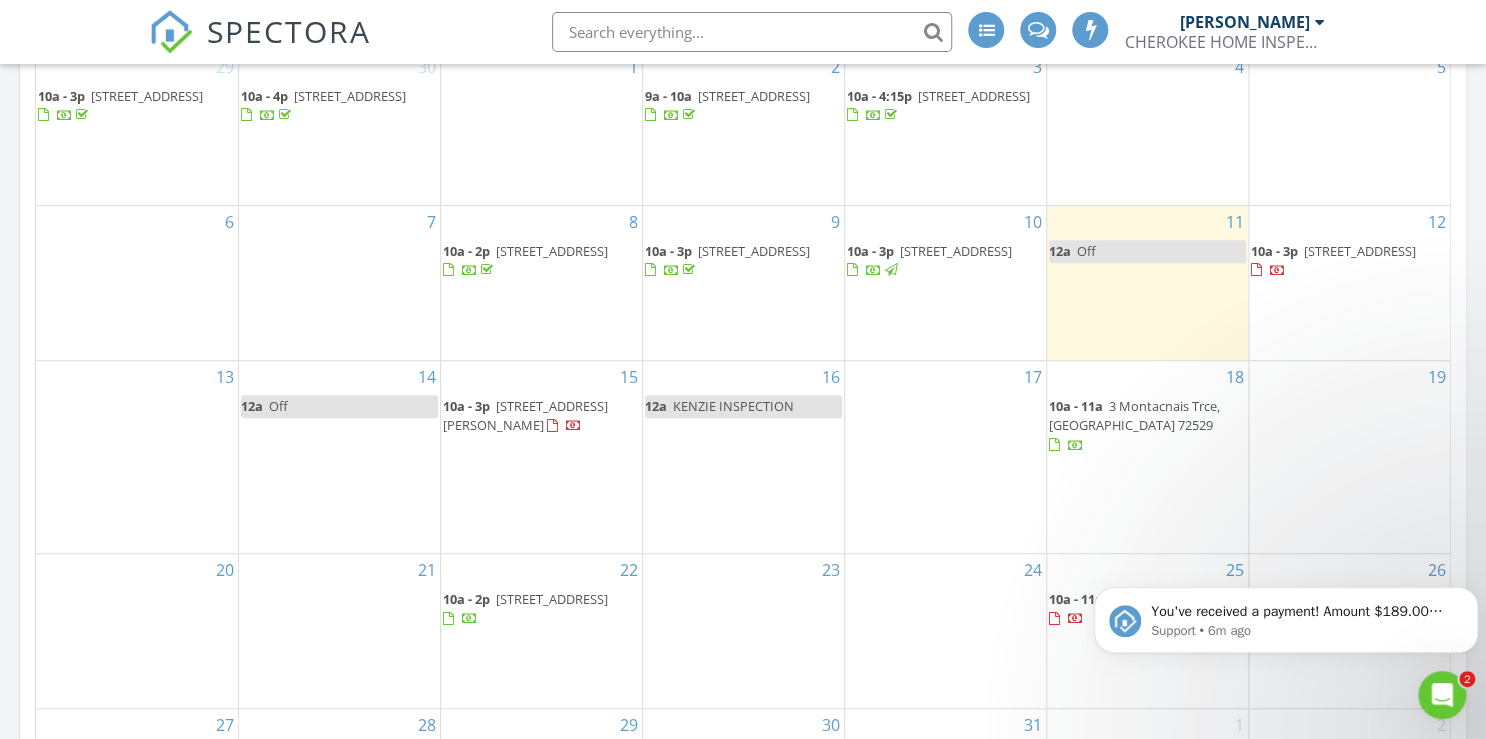 click on "25
10a - 11a
26 Otomi Dr, Cherokee Village 72529" at bounding box center (1147, 631) 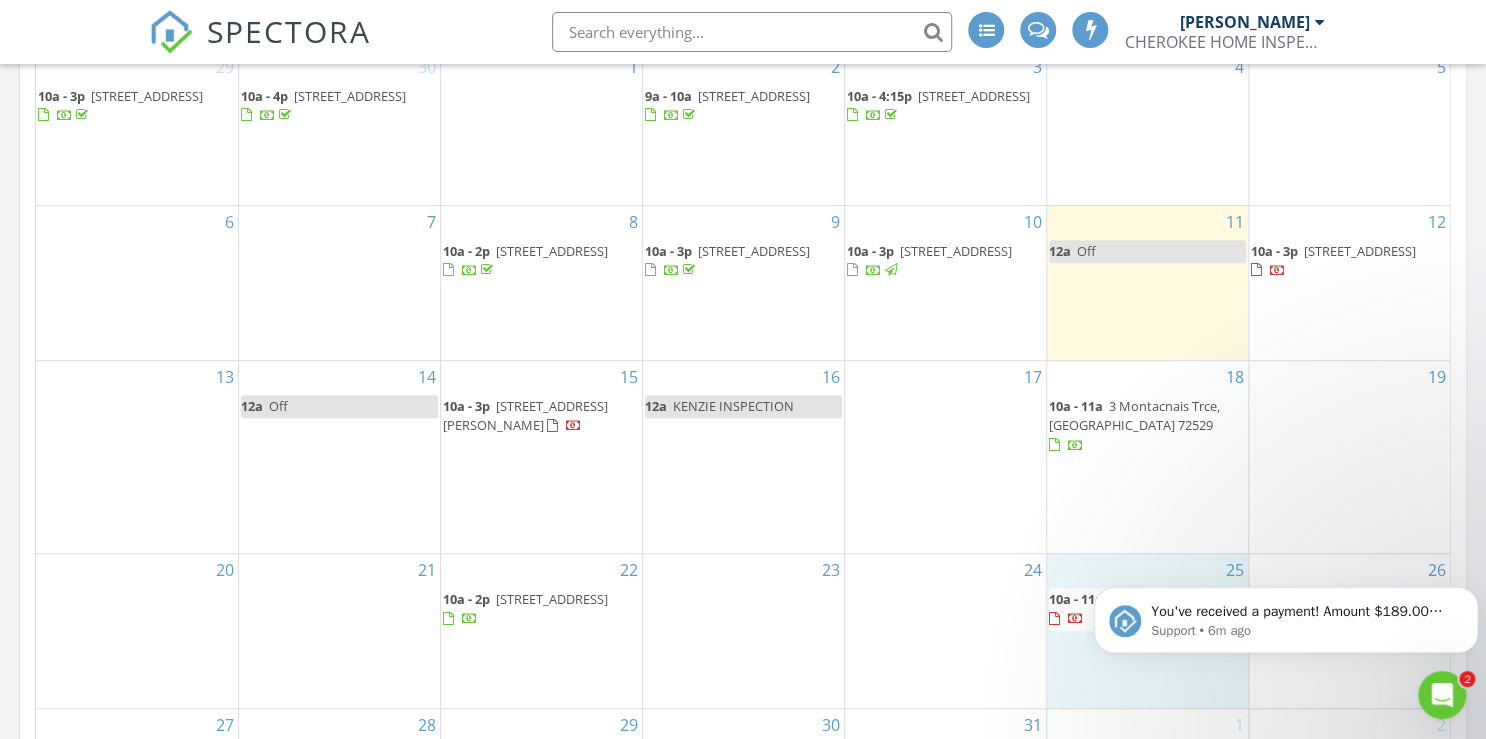drag, startPoint x: 1066, startPoint y: 670, endPoint x: 1060, endPoint y: 607, distance: 63.28507 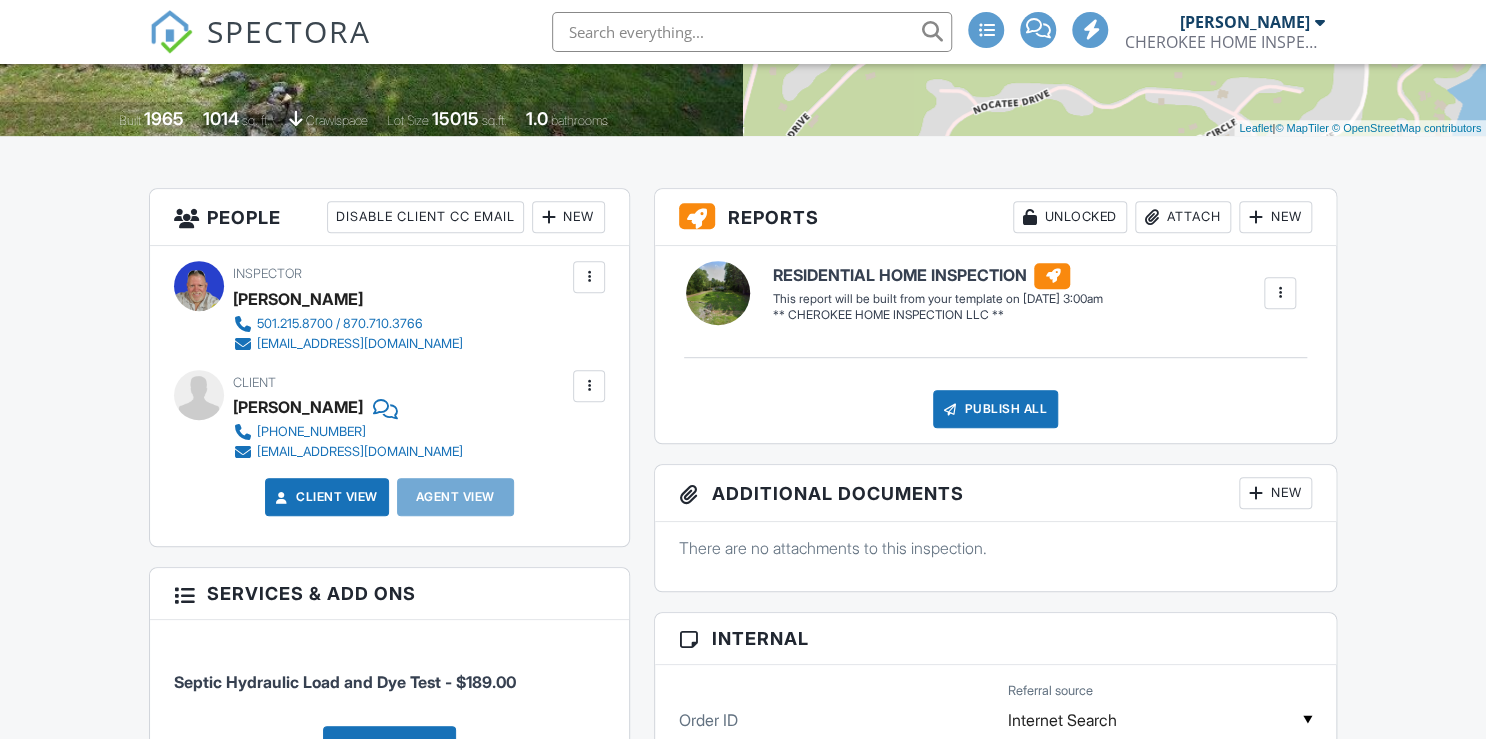 scroll, scrollTop: 720, scrollLeft: 0, axis: vertical 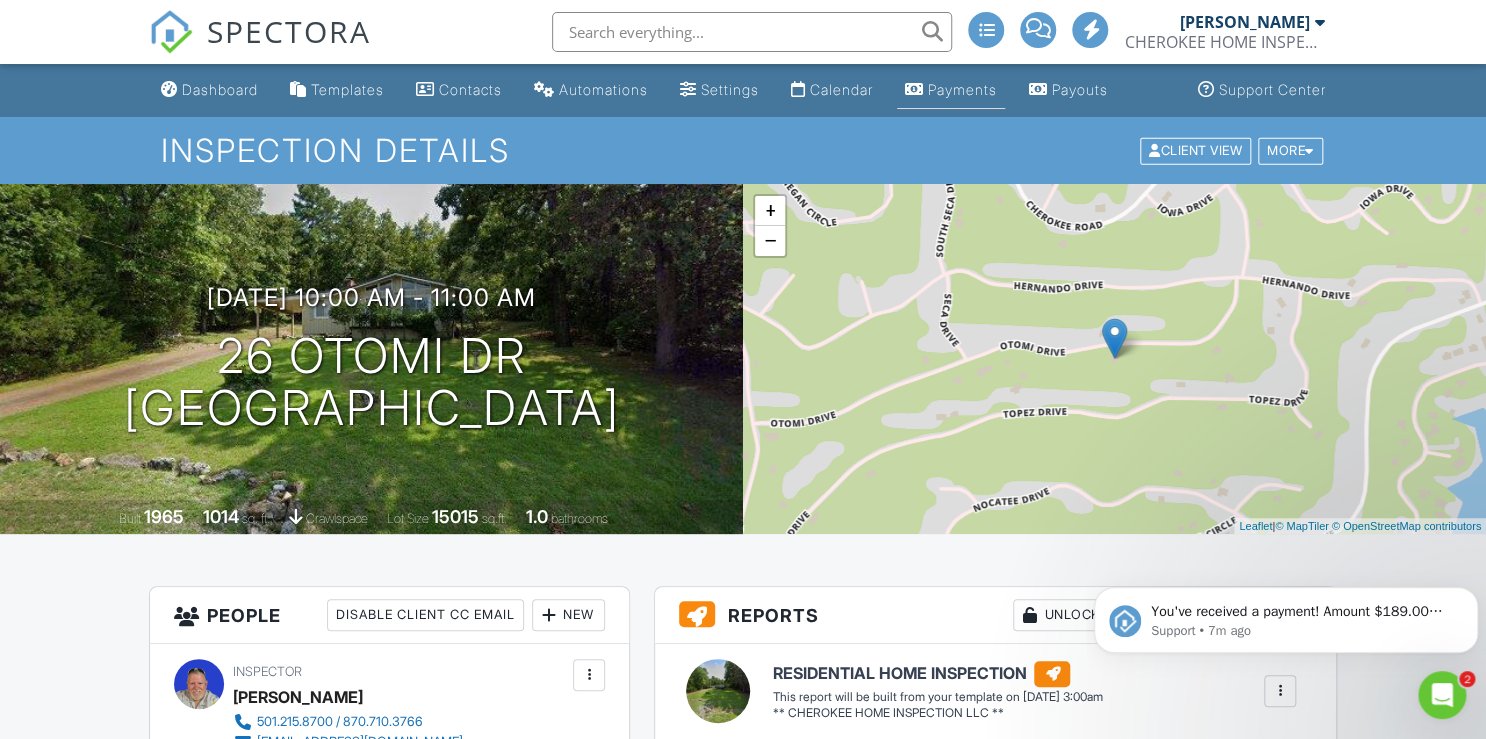 click on "Payments" at bounding box center [962, 89] 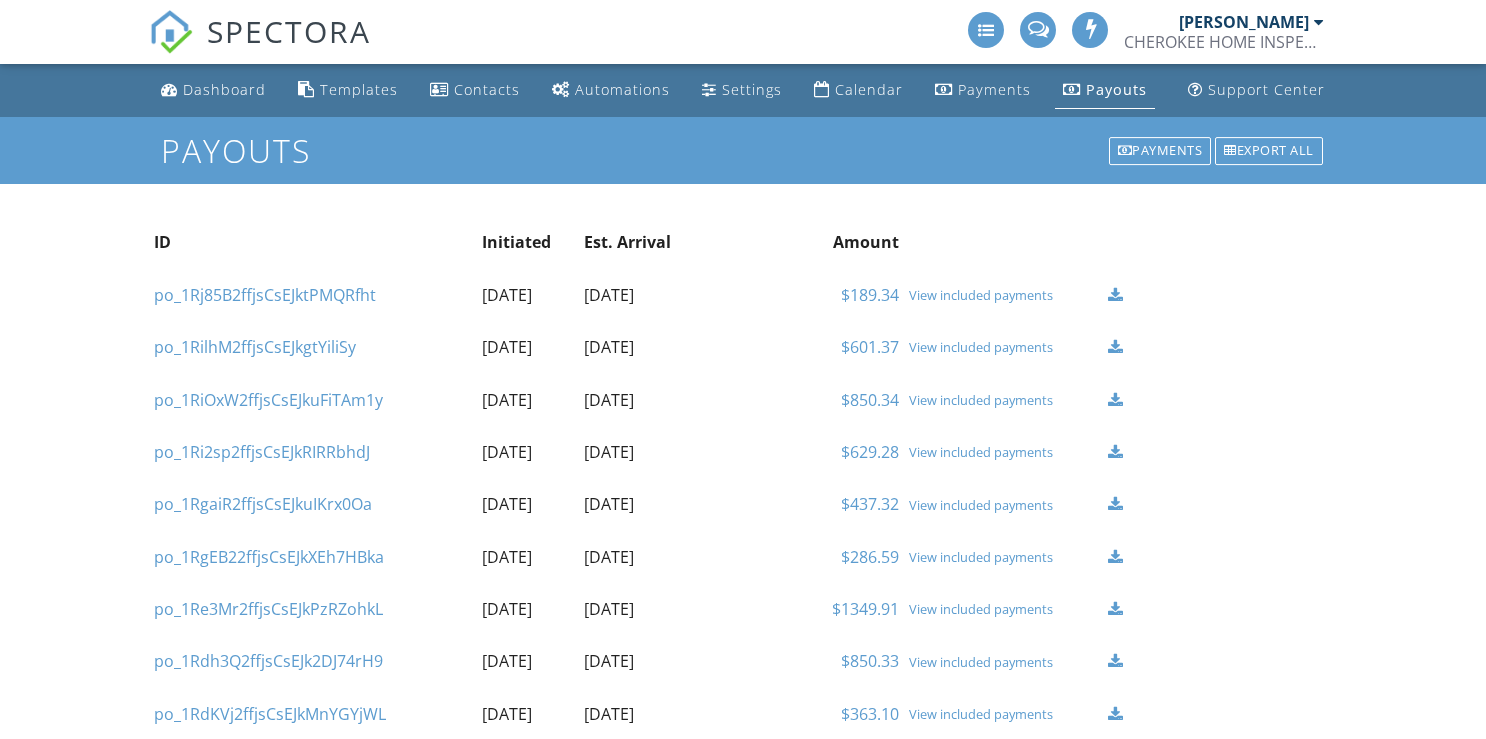 scroll, scrollTop: 0, scrollLeft: 0, axis: both 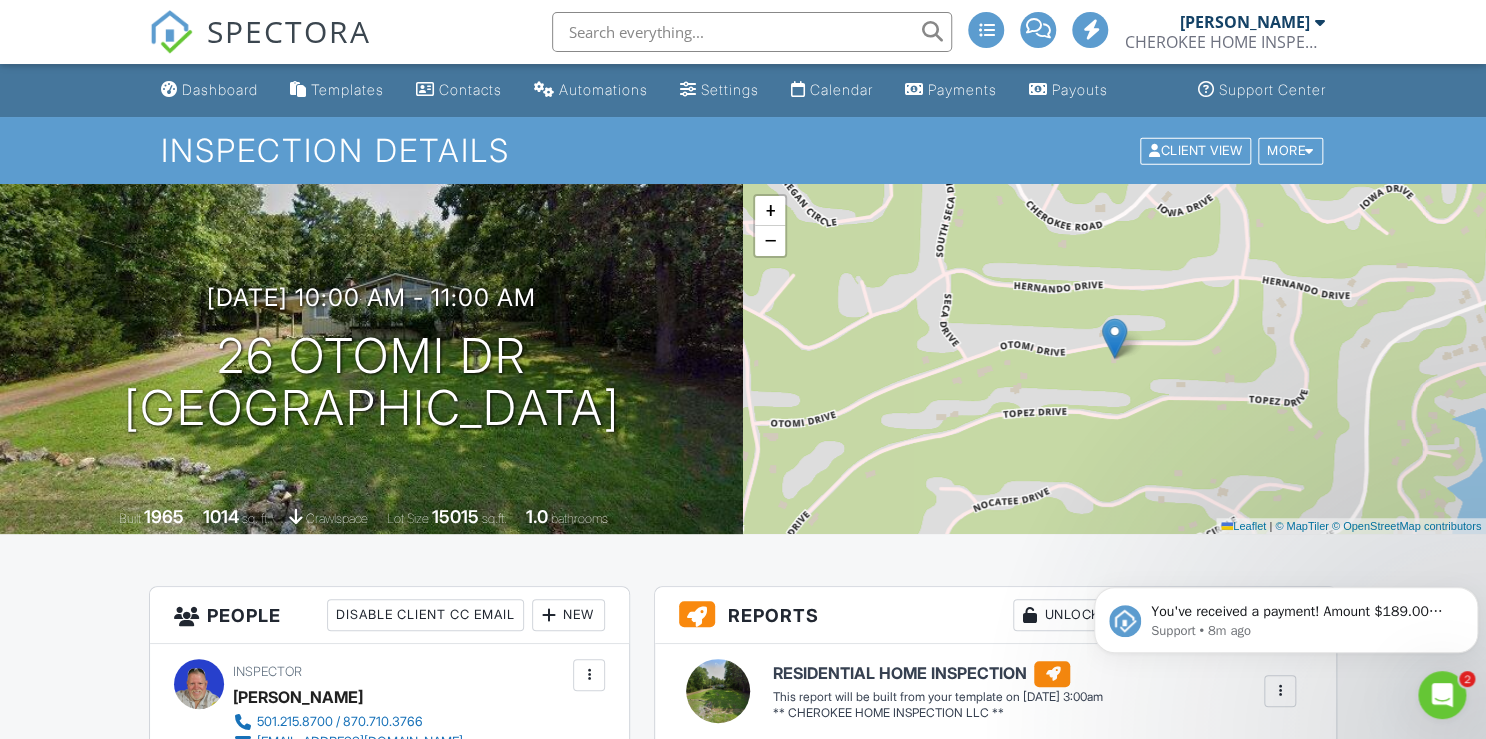 click 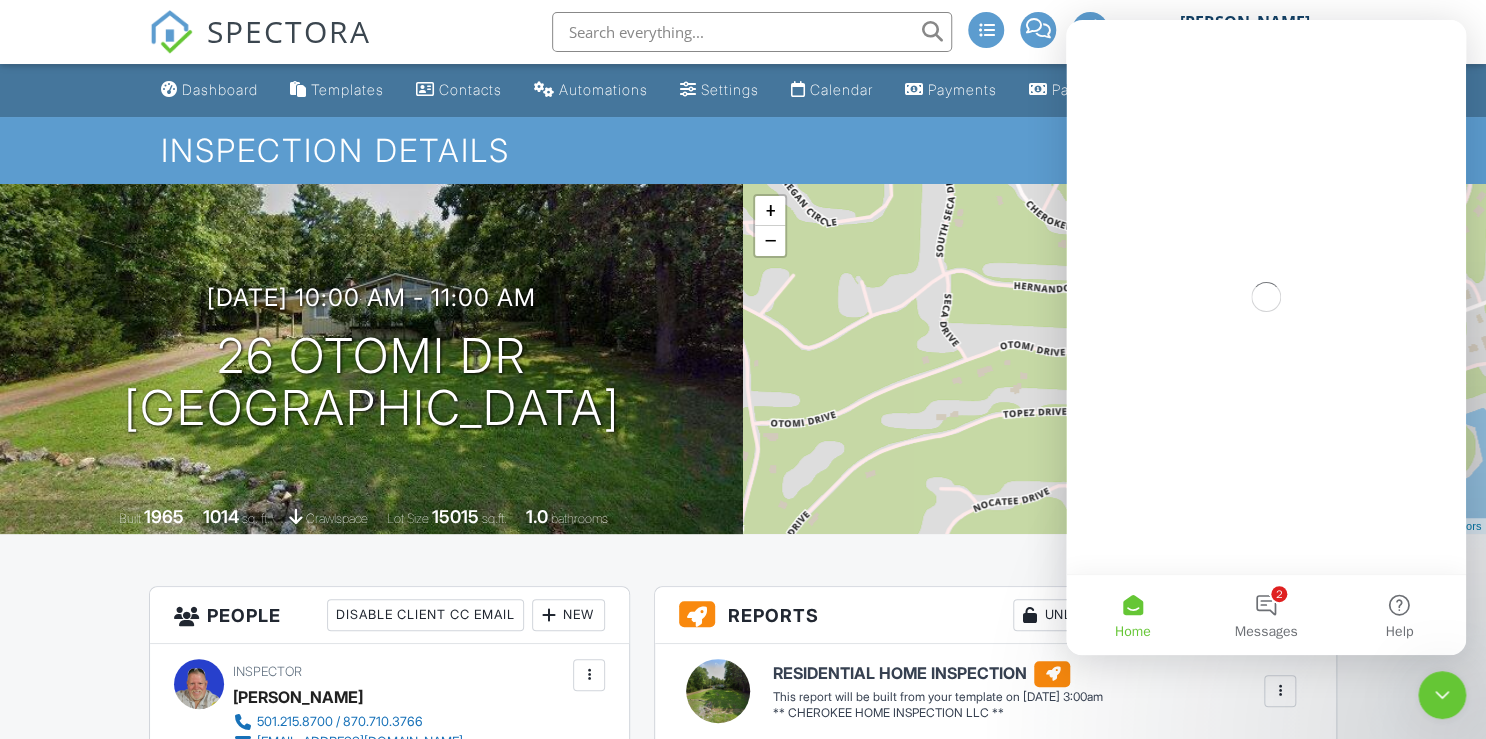 scroll, scrollTop: 0, scrollLeft: 0, axis: both 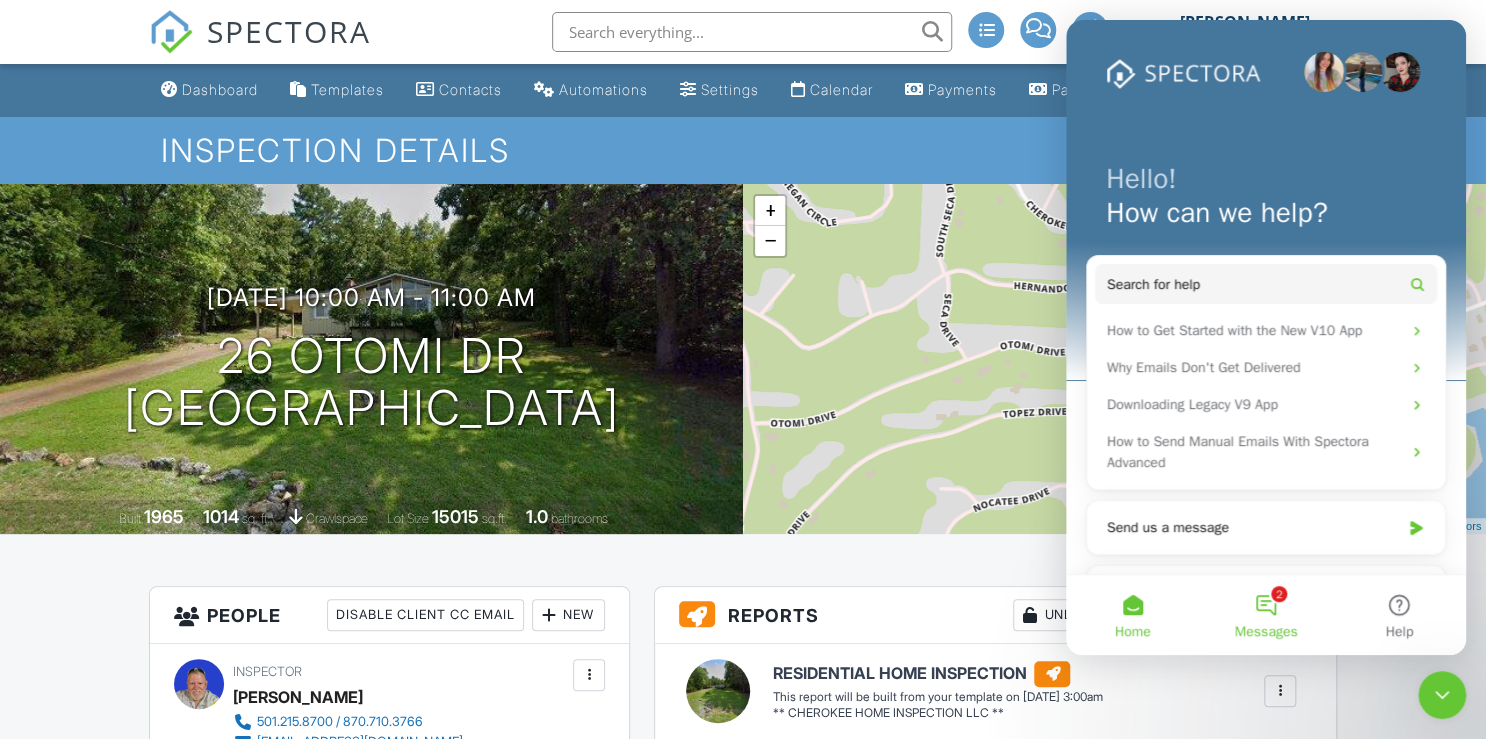 click on "2 Messages" at bounding box center (1265, 615) 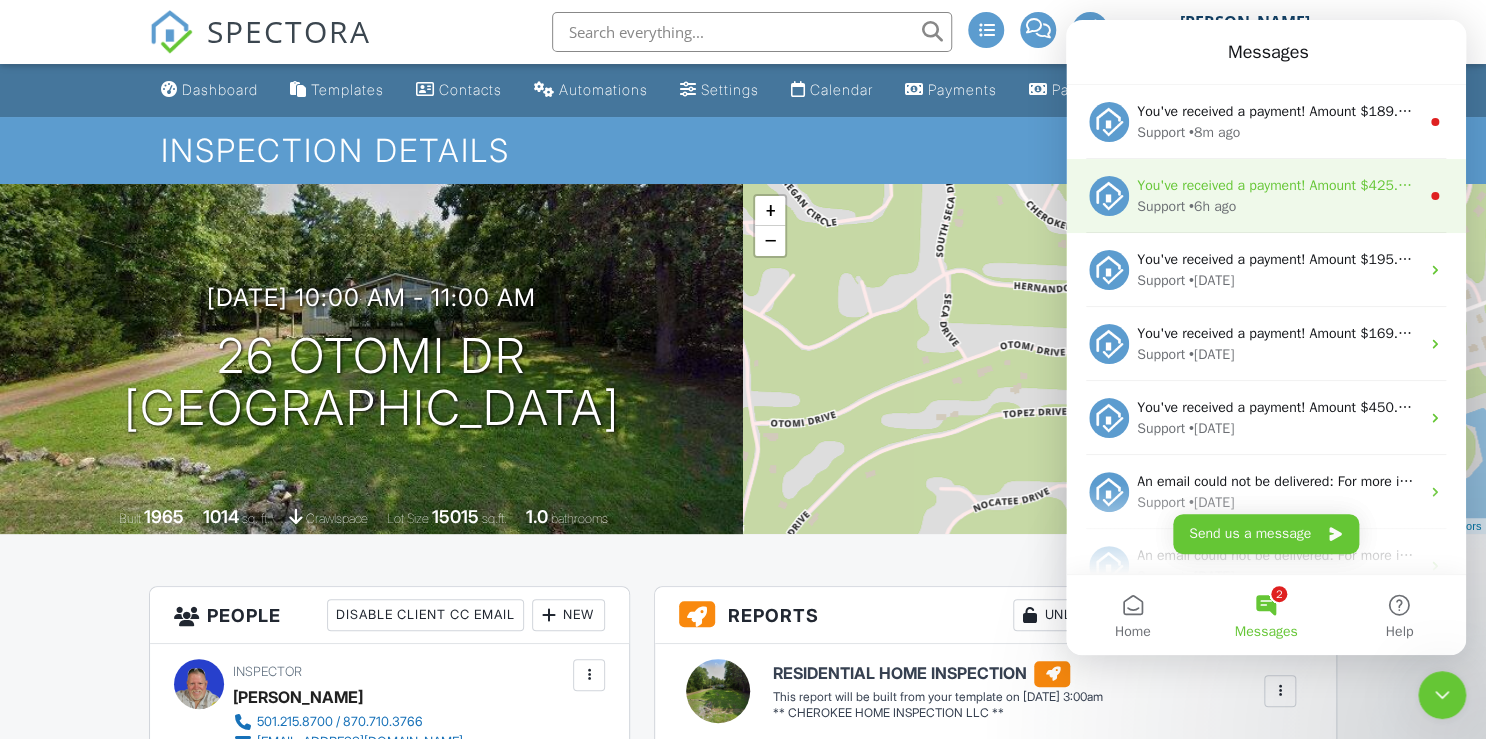 click on "•  6h ago" at bounding box center (1212, 206) 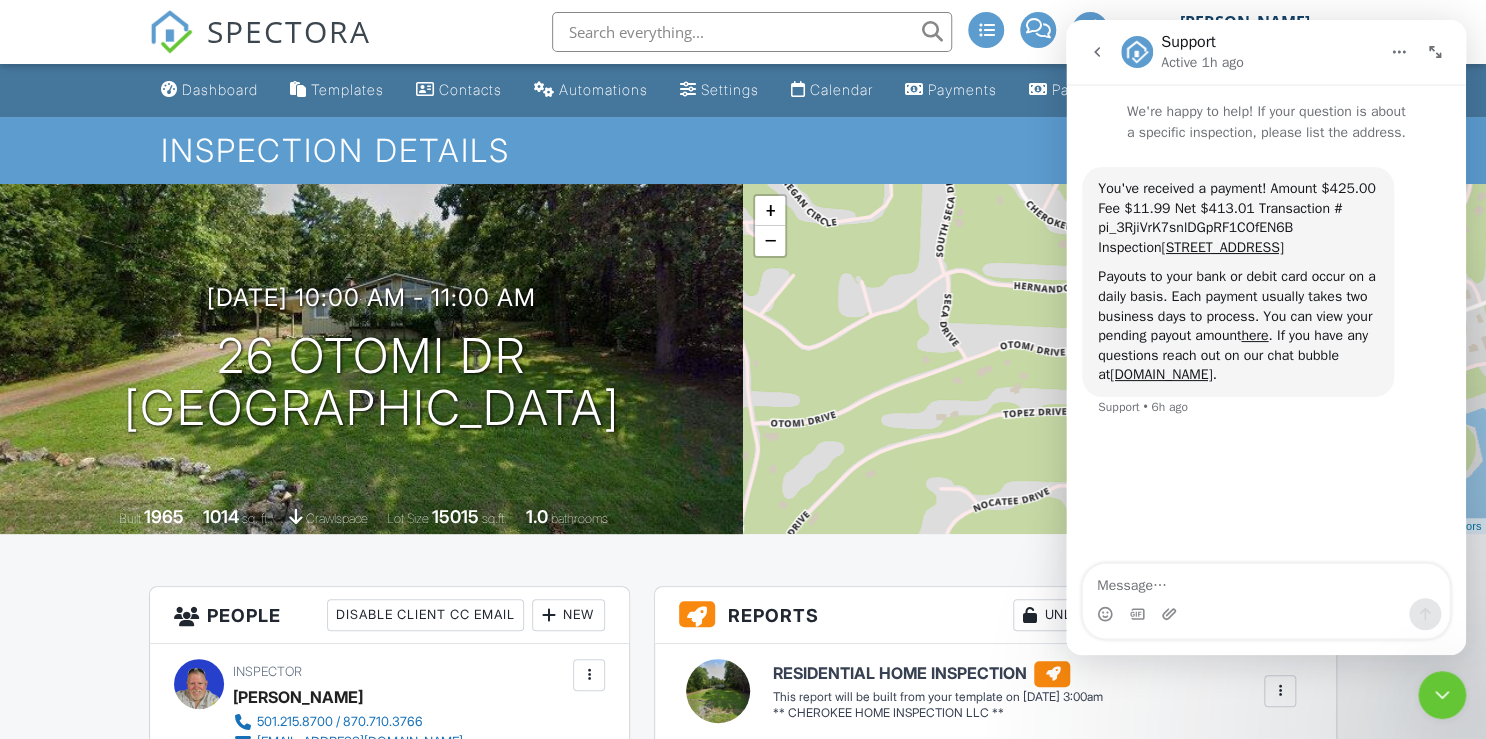 click 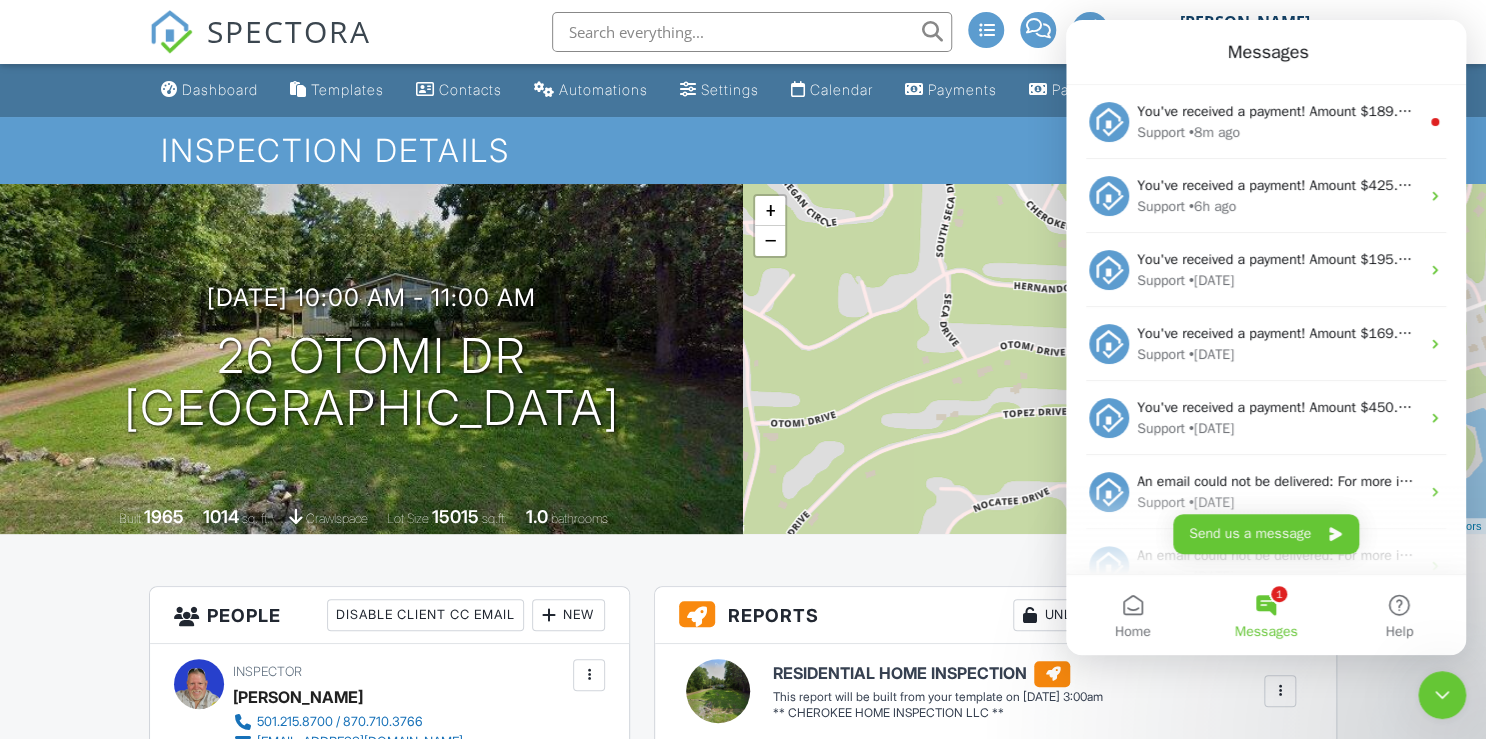 scroll, scrollTop: 0, scrollLeft: 0, axis: both 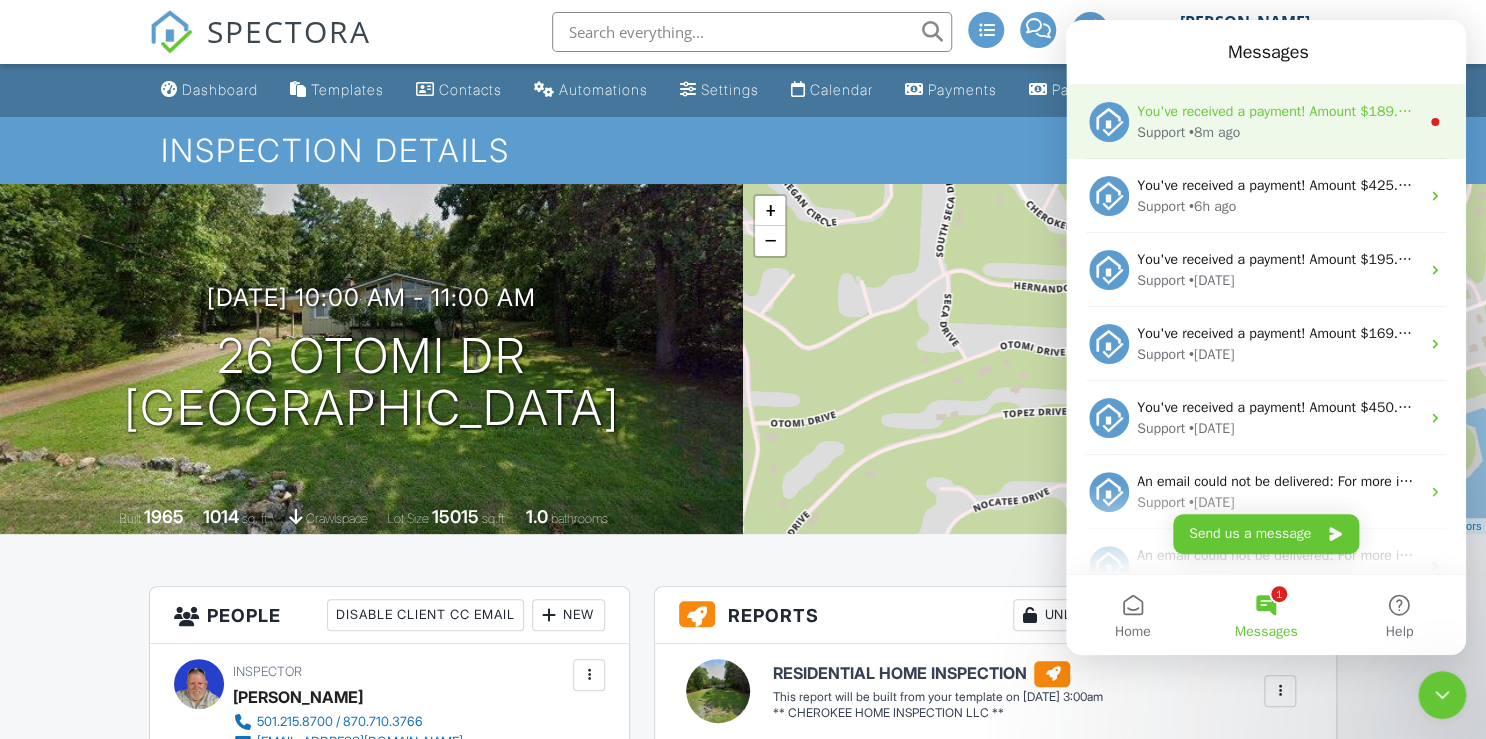 click on "You've received a payment!  Amount  $189.00  Fee  $5.50  Net  $183.50  Transaction #  pi_3RjoGDK7snlDGpRF102XeDtL  Inspection  [STREET_ADDRESS] Payouts to your bank or debit card occur on a daily basis. Each payment usually takes two business days to process. You can view your pending payout amount here. If you have any questions reach out on our chat bubble at [DOMAIN_NAME]." at bounding box center [2337, 111] 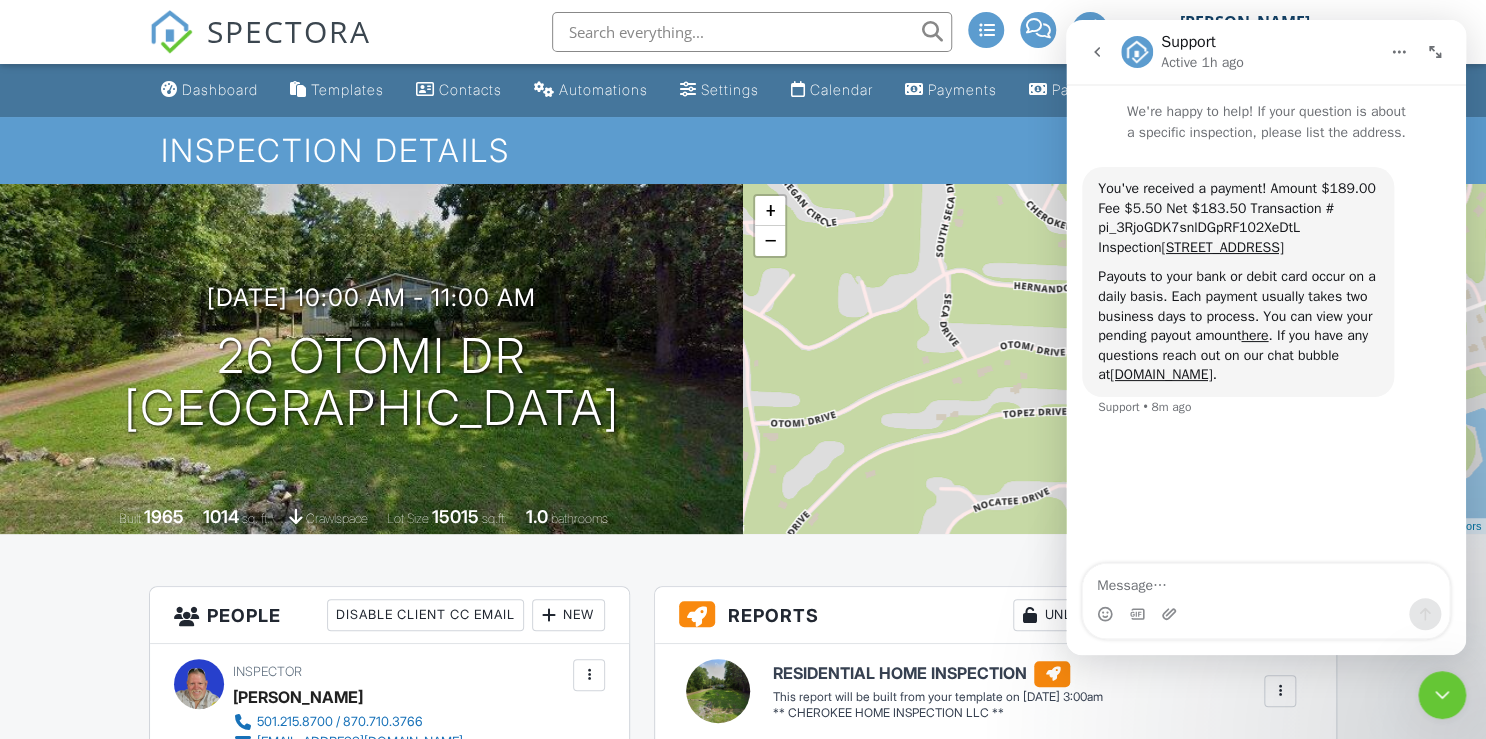 click 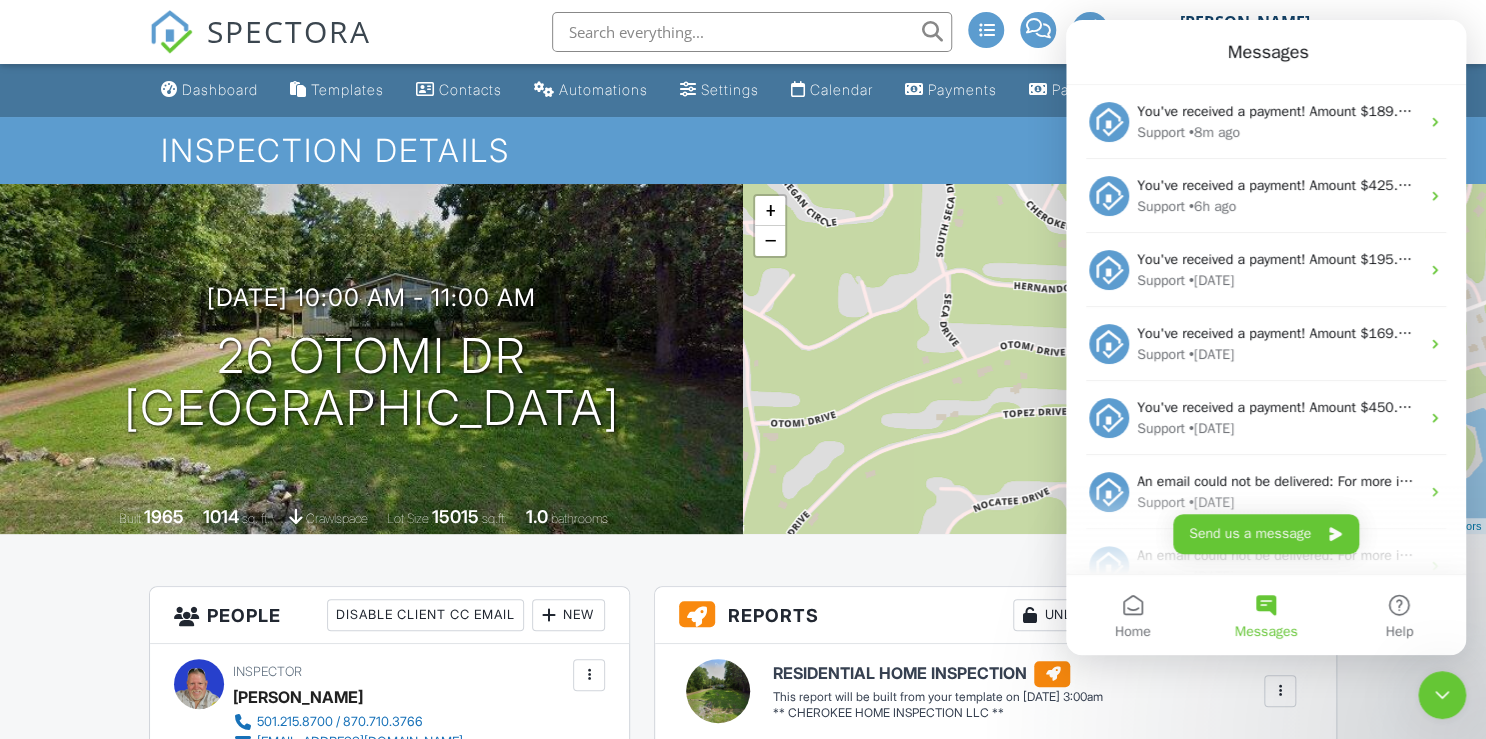 scroll, scrollTop: 0, scrollLeft: 0, axis: both 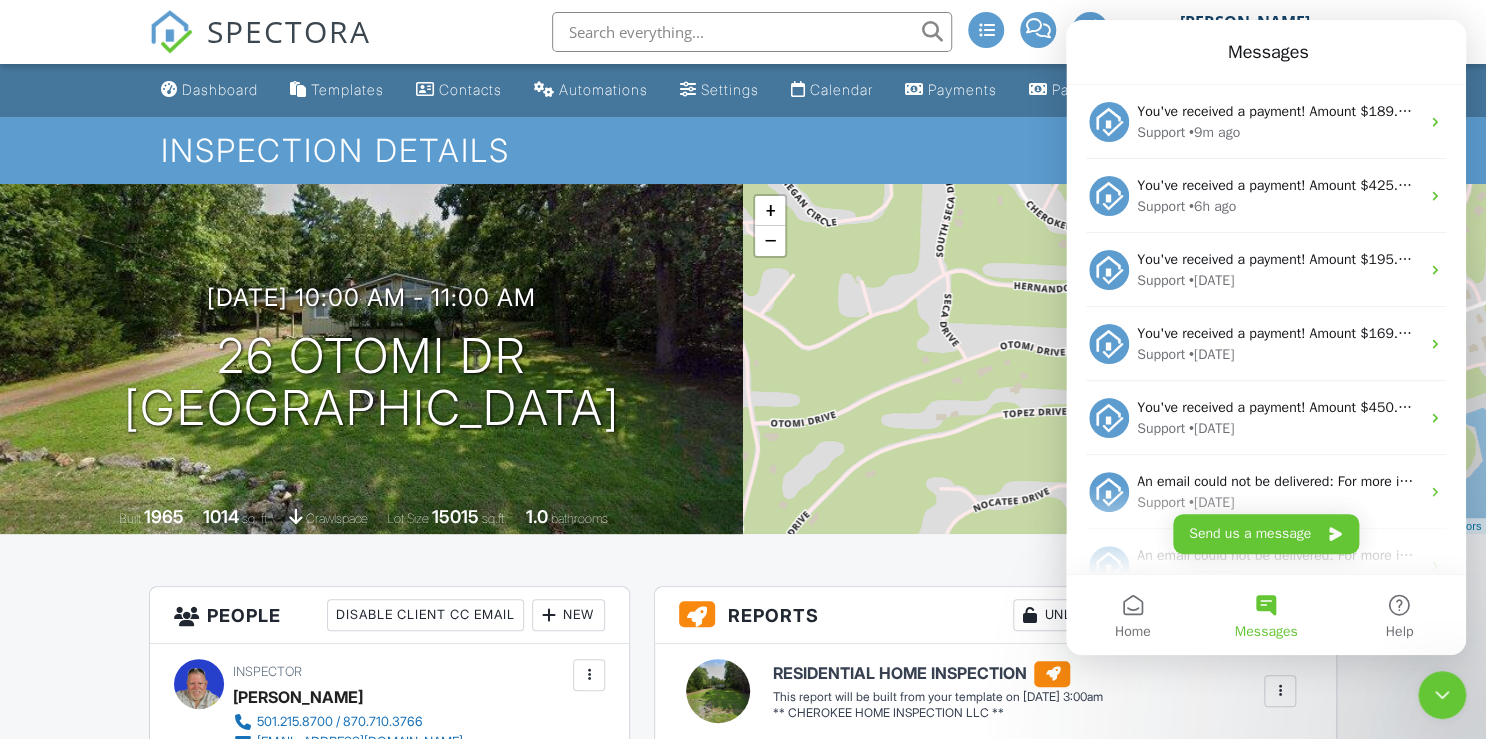 click 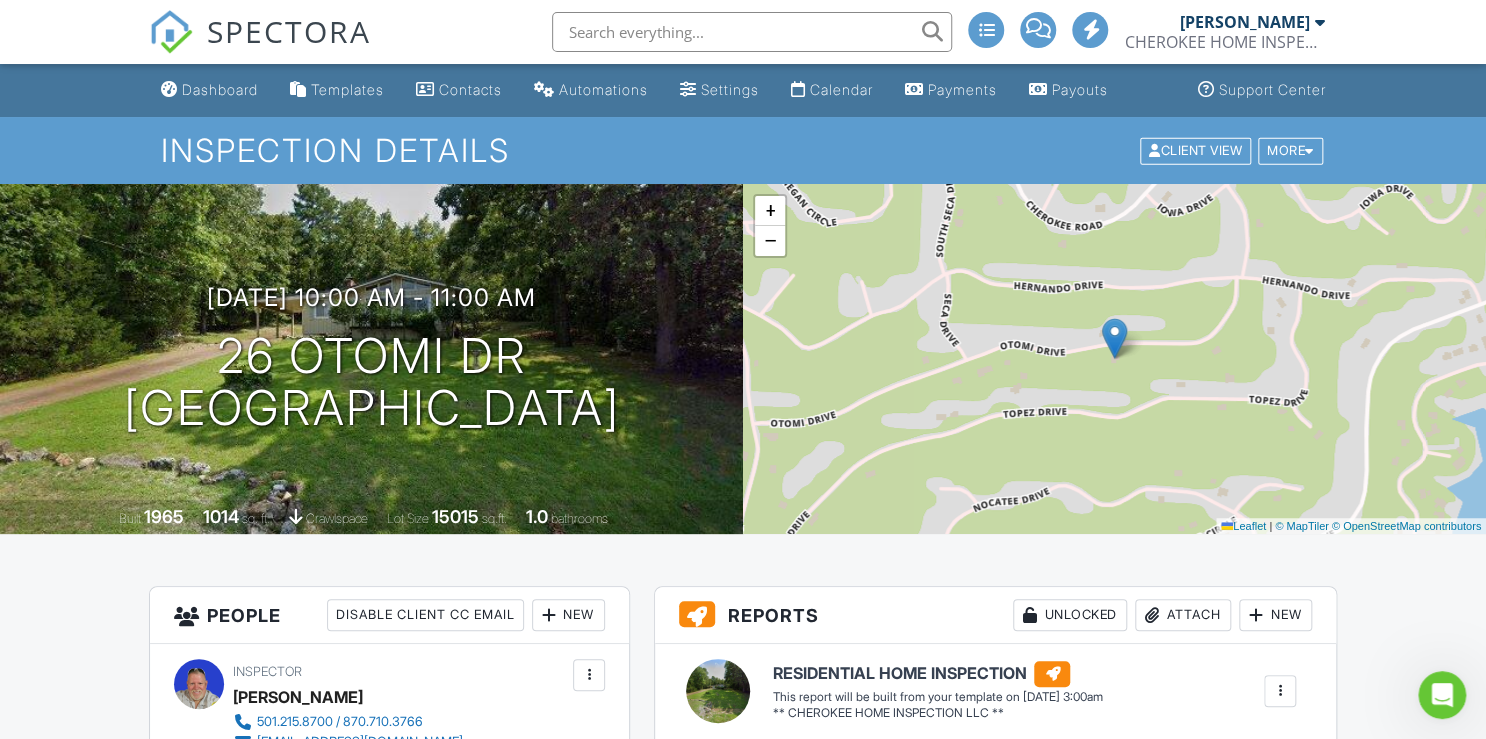 scroll, scrollTop: 0, scrollLeft: 0, axis: both 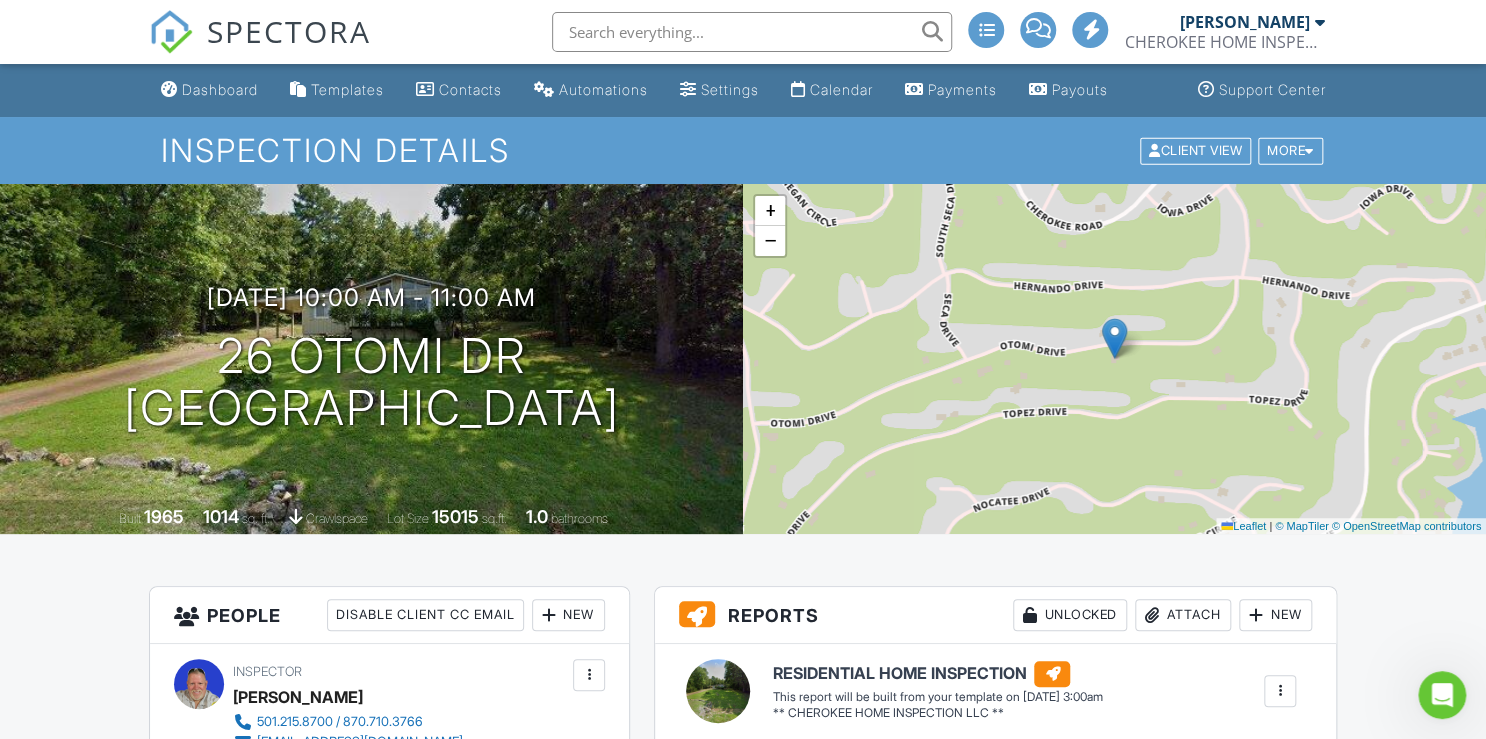 click on "Dashboard
Templates
Contacts
Automations
Settings
Calendar
Payments
Payouts
Support Center
Inspection Details
Client View
More
Property Details
Reschedule
Reorder / Copy
Share
Cancel
[GEOGRAPHIC_DATA]
Print Order
Convert to V9
Disable Buy Now Pay Later
View Change Log
[DATE] 10:00 am
- 11:00 am
[STREET_ADDRESS]
[GEOGRAPHIC_DATA], AR 72529
Built
1965
1014
sq. ft.
crawlspace
Lot Size
15015
sq.ft.
1.0
bathrooms
+ −  Leaflet   |   © MapTiler   © OpenStreetMap contributors
All emails and texts are disabled for this inspection!
Turn on emails and texts
Reports
Unlocked
Attach
New
RESIDENTIAL HOME INSPECTION
Edit" at bounding box center (743, 1613) 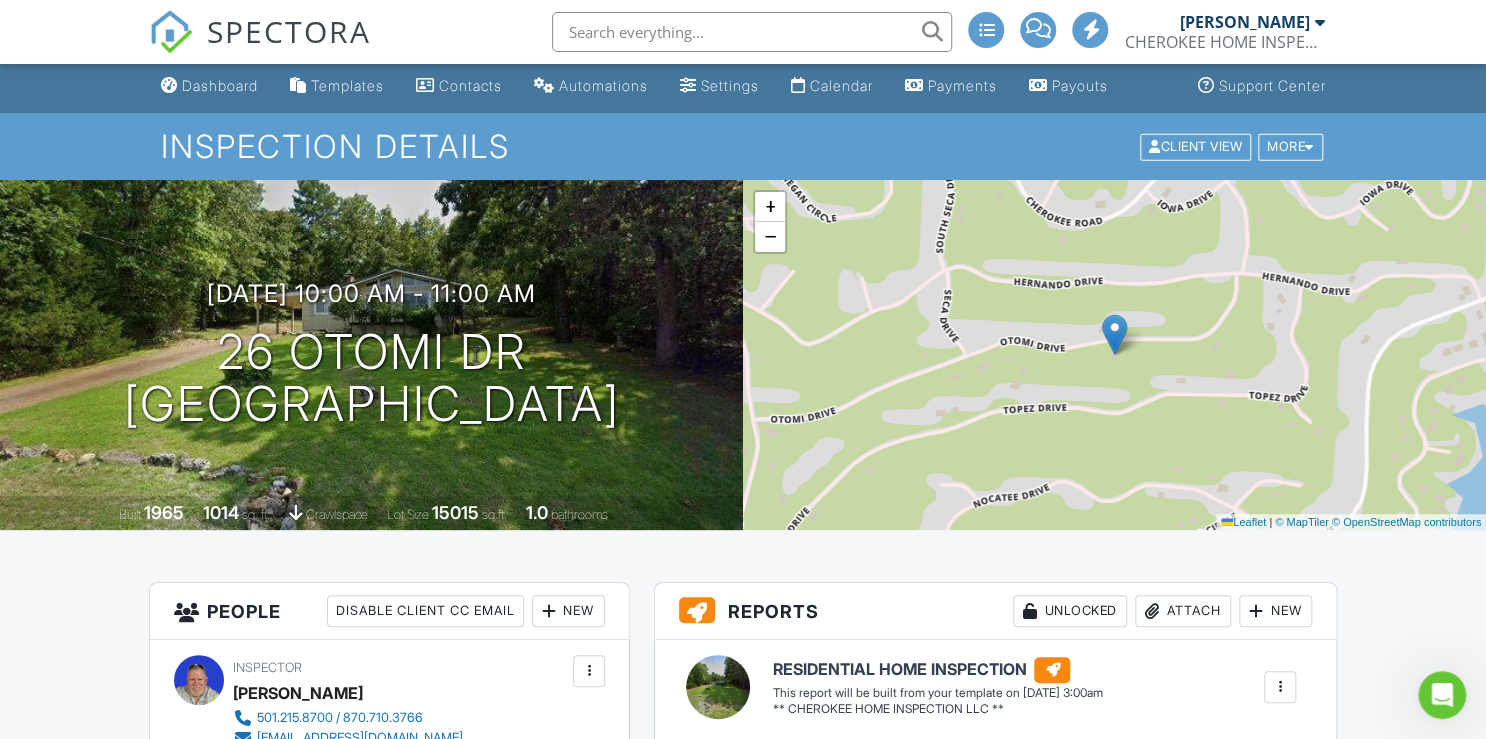 scroll, scrollTop: 0, scrollLeft: 0, axis: both 